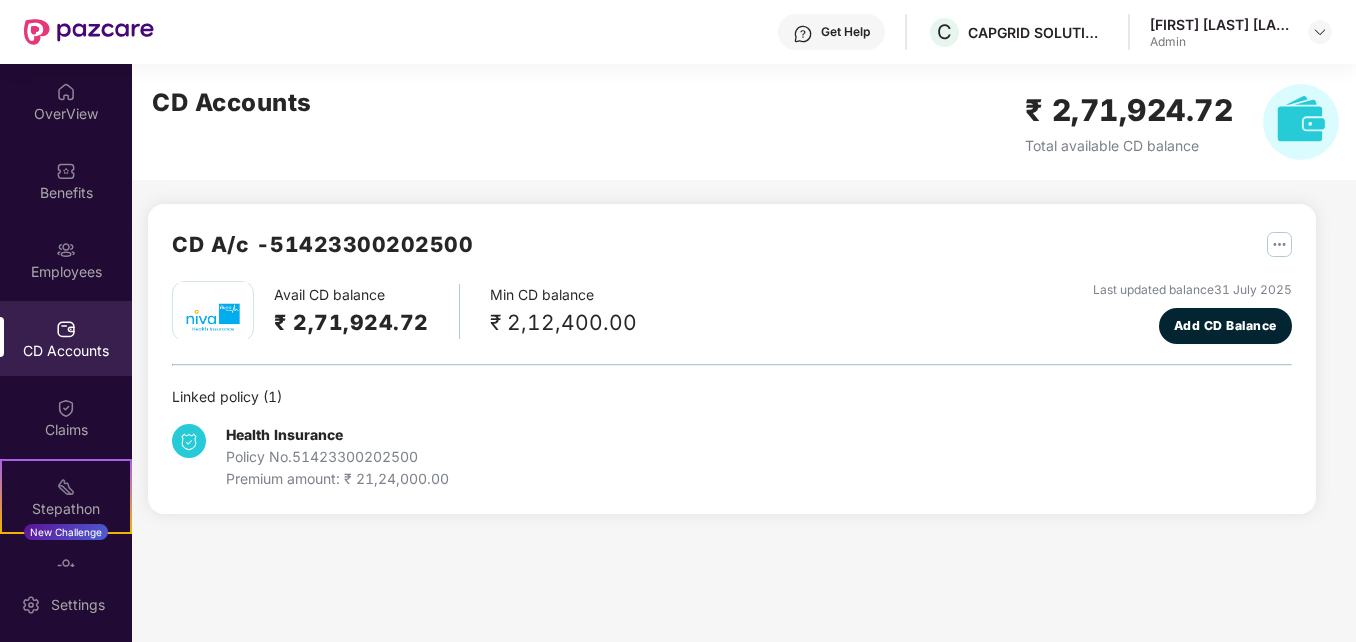 scroll, scrollTop: 0, scrollLeft: 0, axis: both 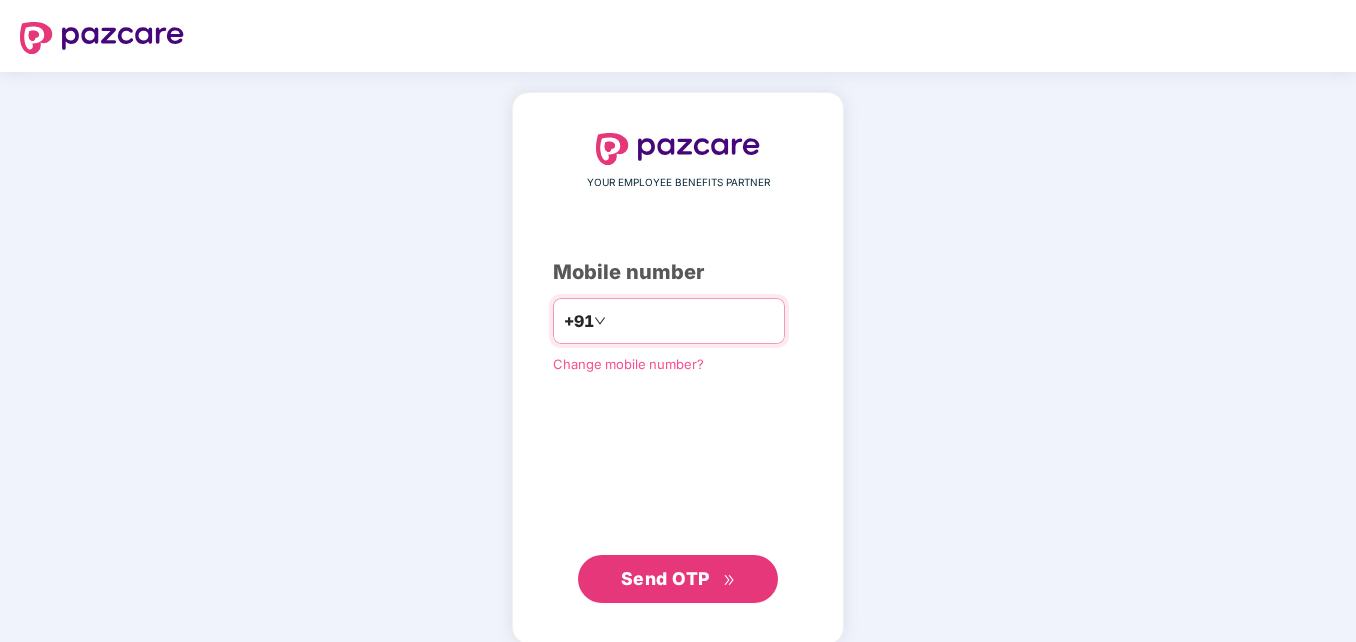 click at bounding box center [692, 321] 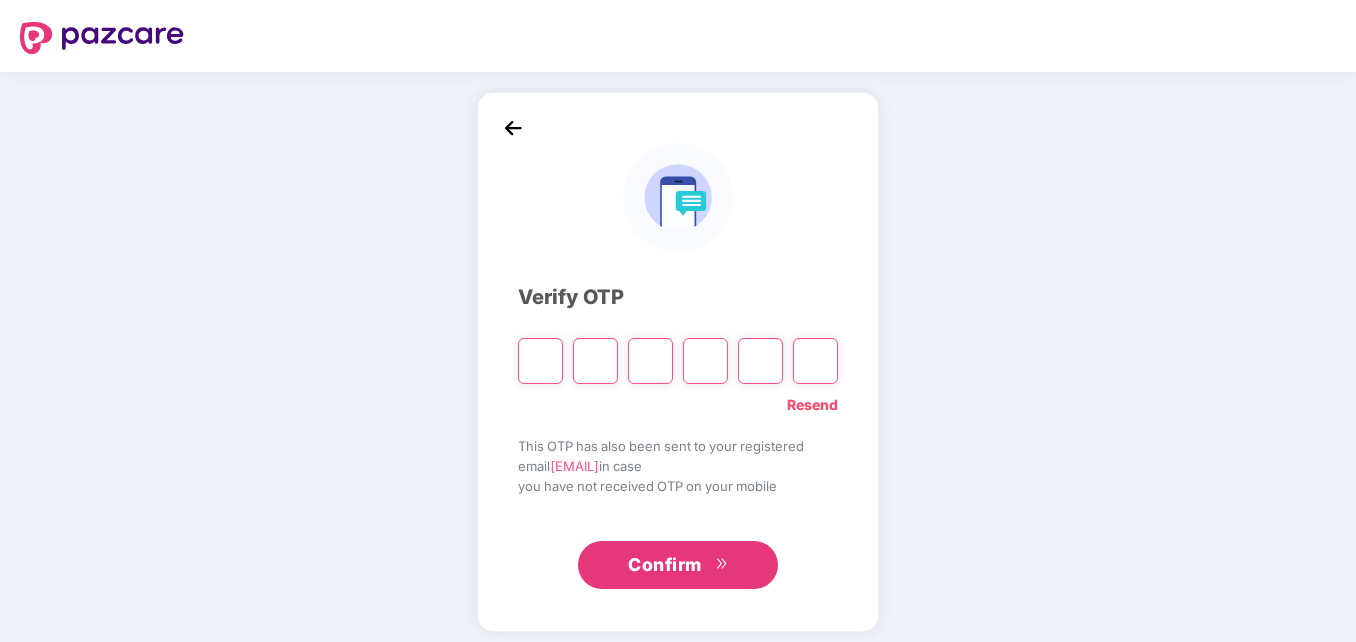 click at bounding box center [540, 361] 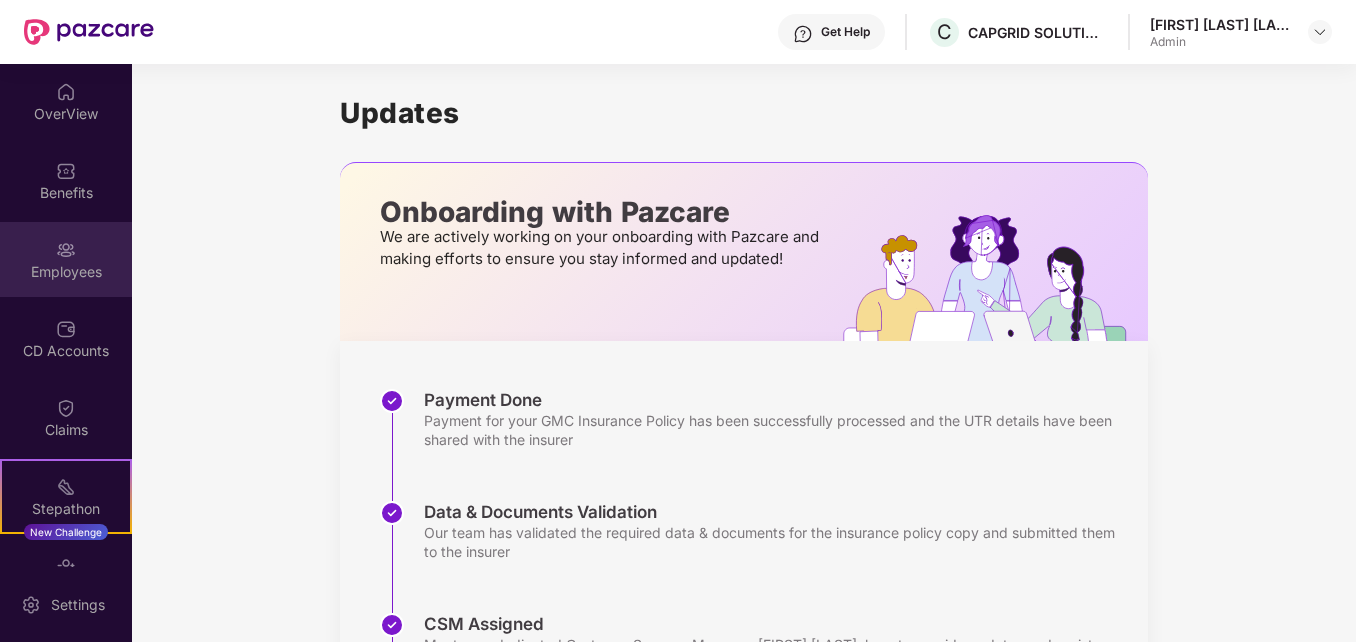 click at bounding box center [66, 250] 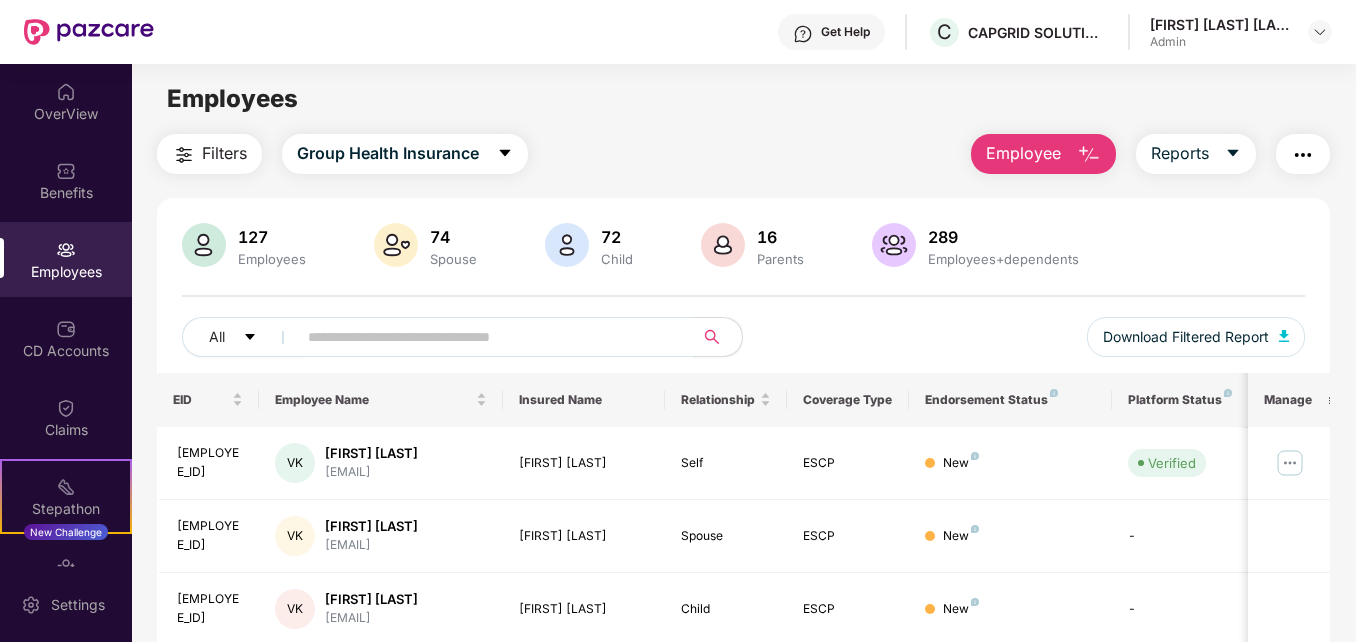 click on "Employee" at bounding box center (1023, 153) 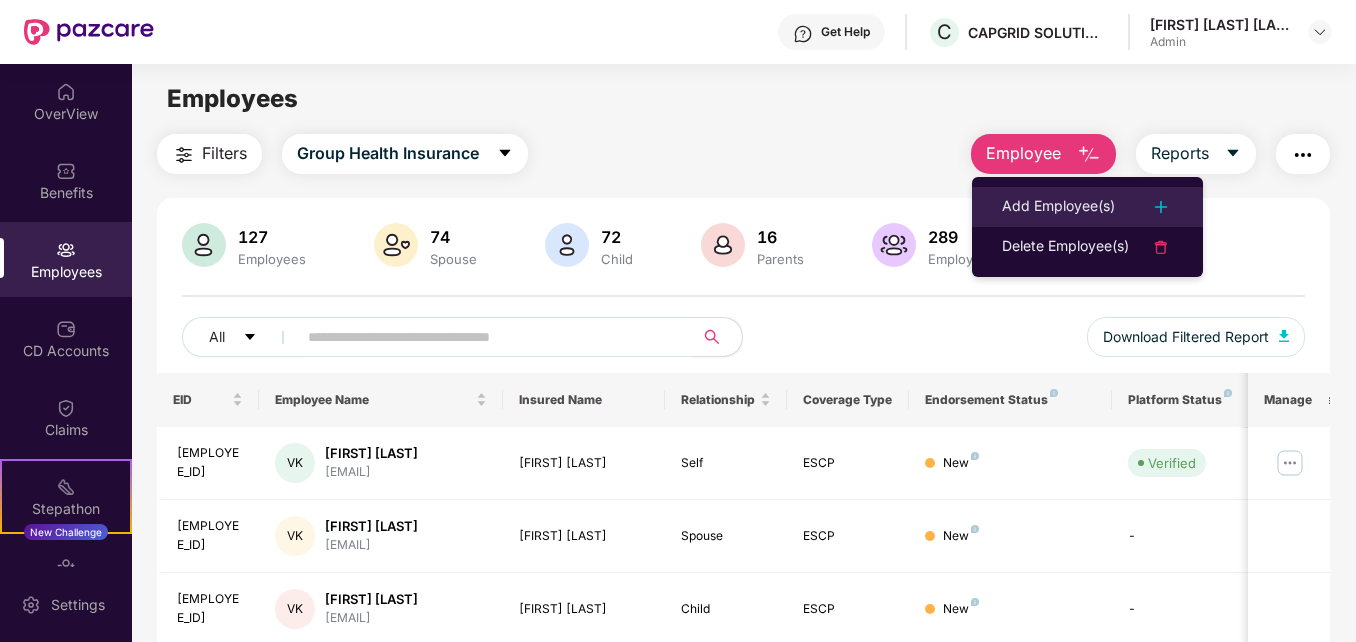 click on "Add Employee(s)" at bounding box center (1058, 207) 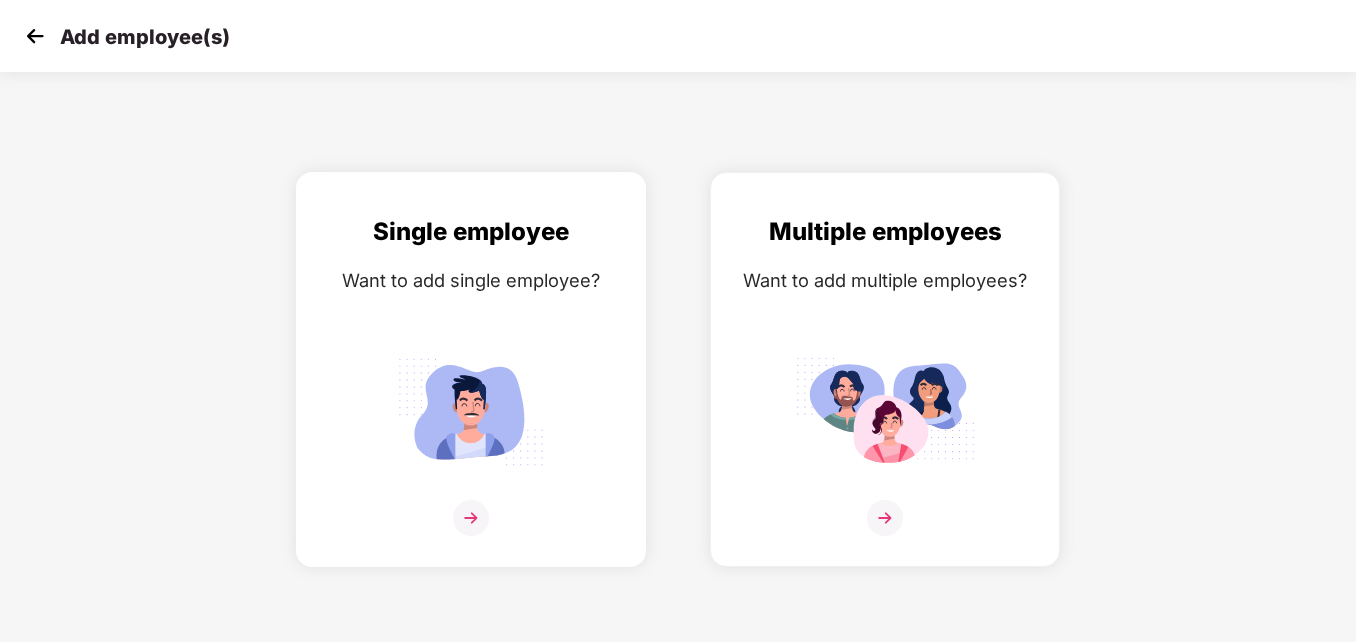 click on "Single employee Want to add single employee?" at bounding box center [471, 387] 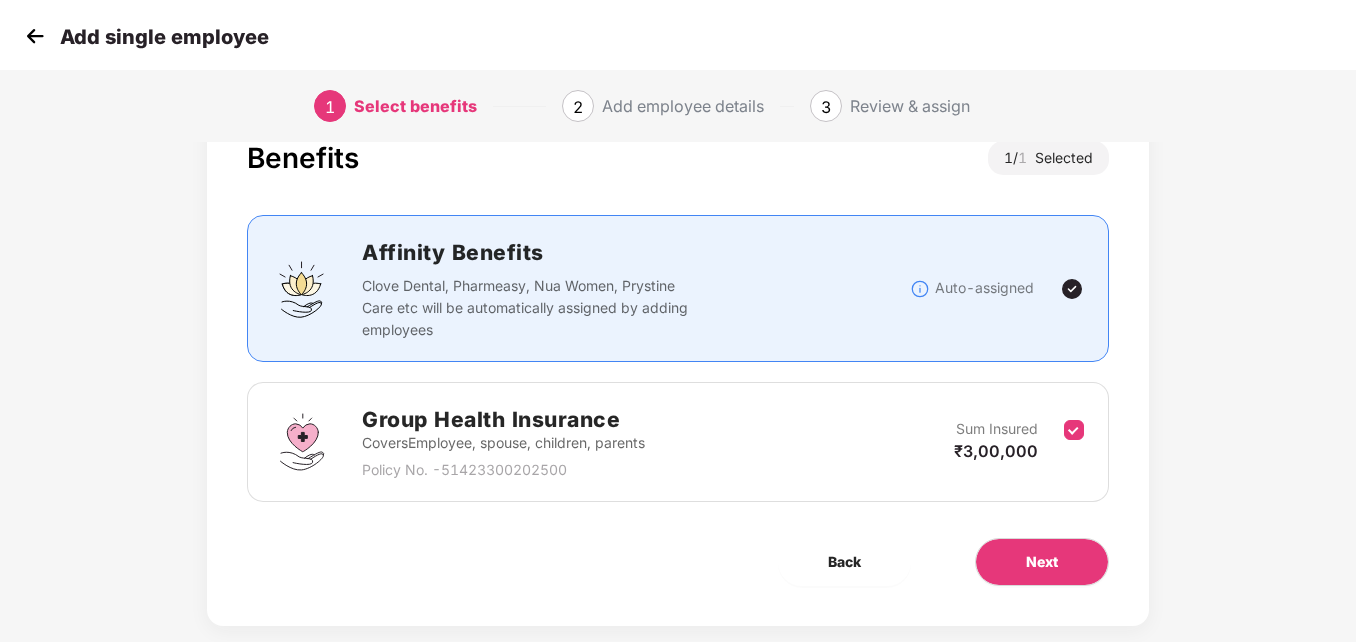 scroll, scrollTop: 97, scrollLeft: 0, axis: vertical 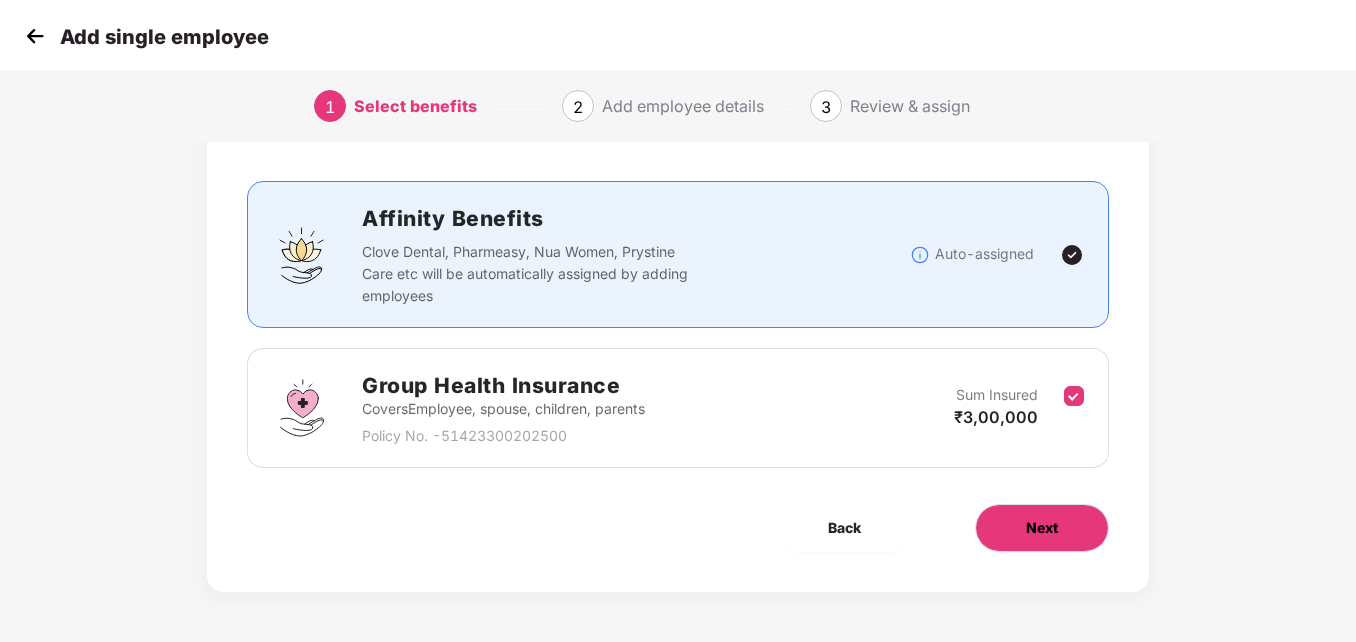 click on "Next" at bounding box center [1042, 528] 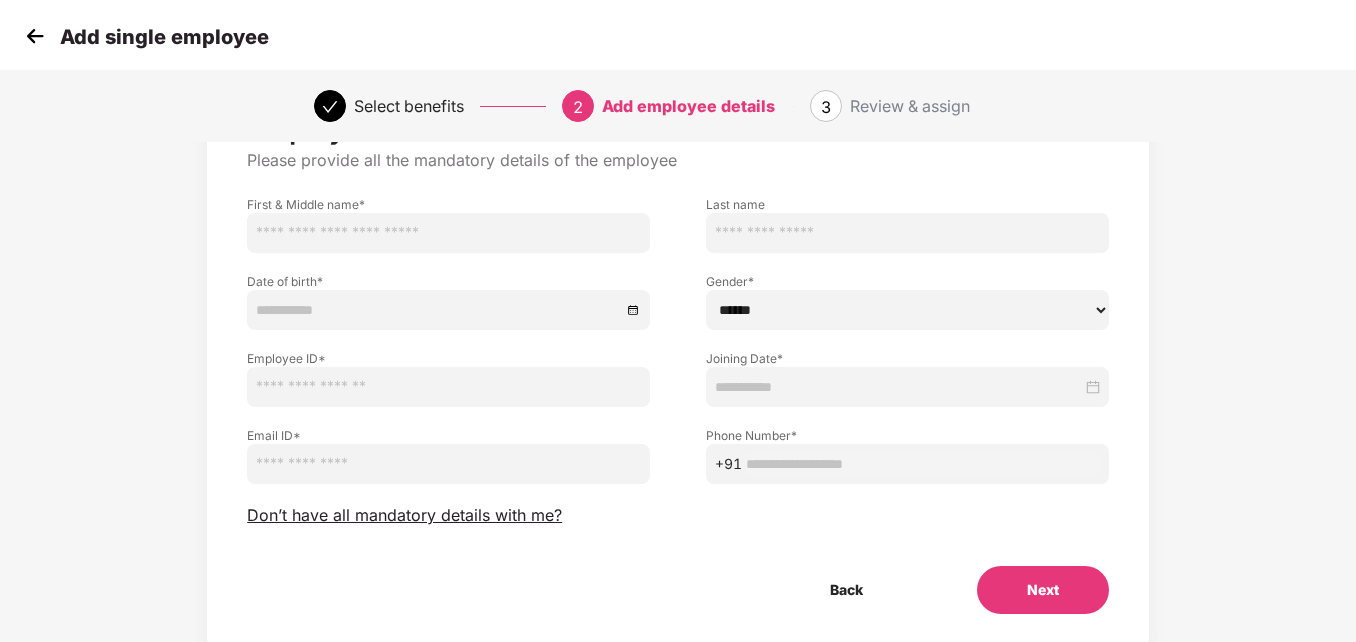 scroll, scrollTop: 0, scrollLeft: 0, axis: both 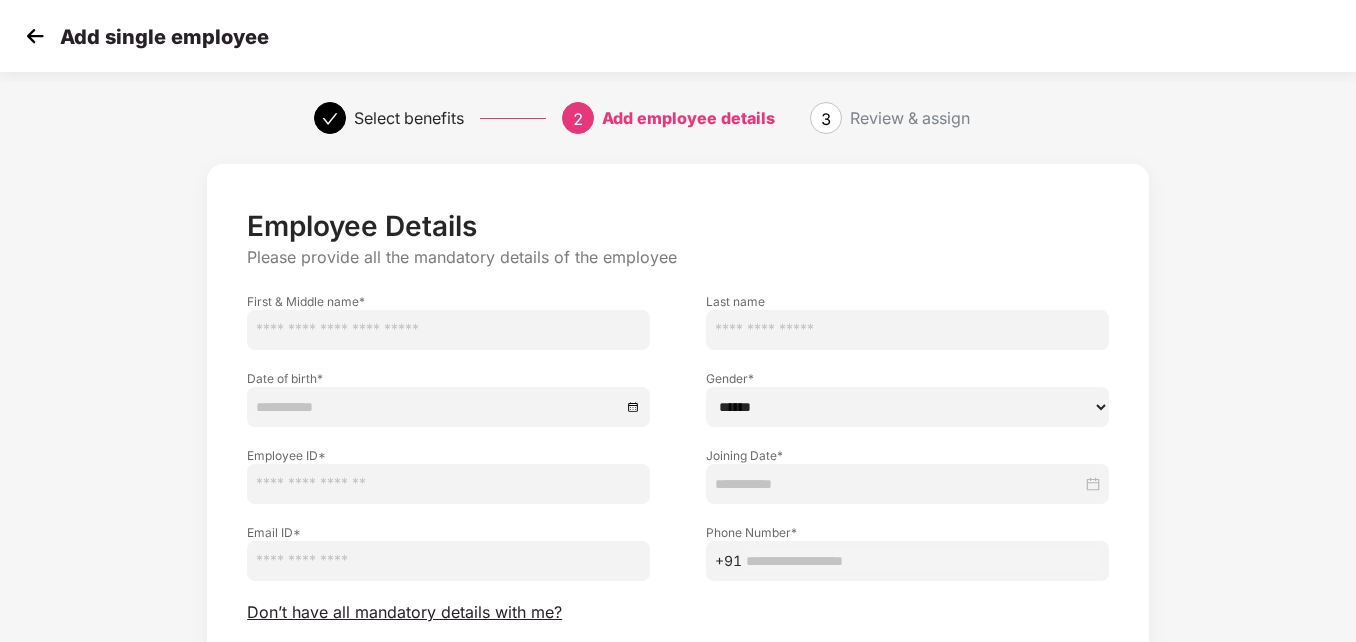 click at bounding box center [448, 330] 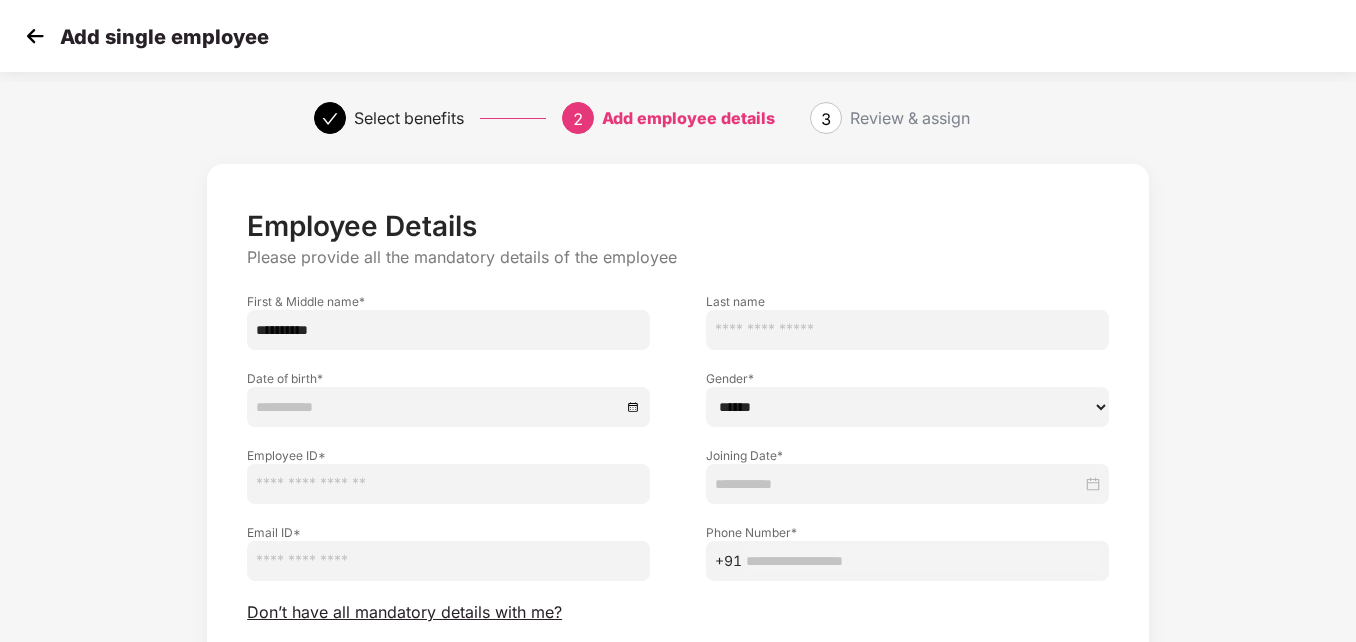 type on "**********" 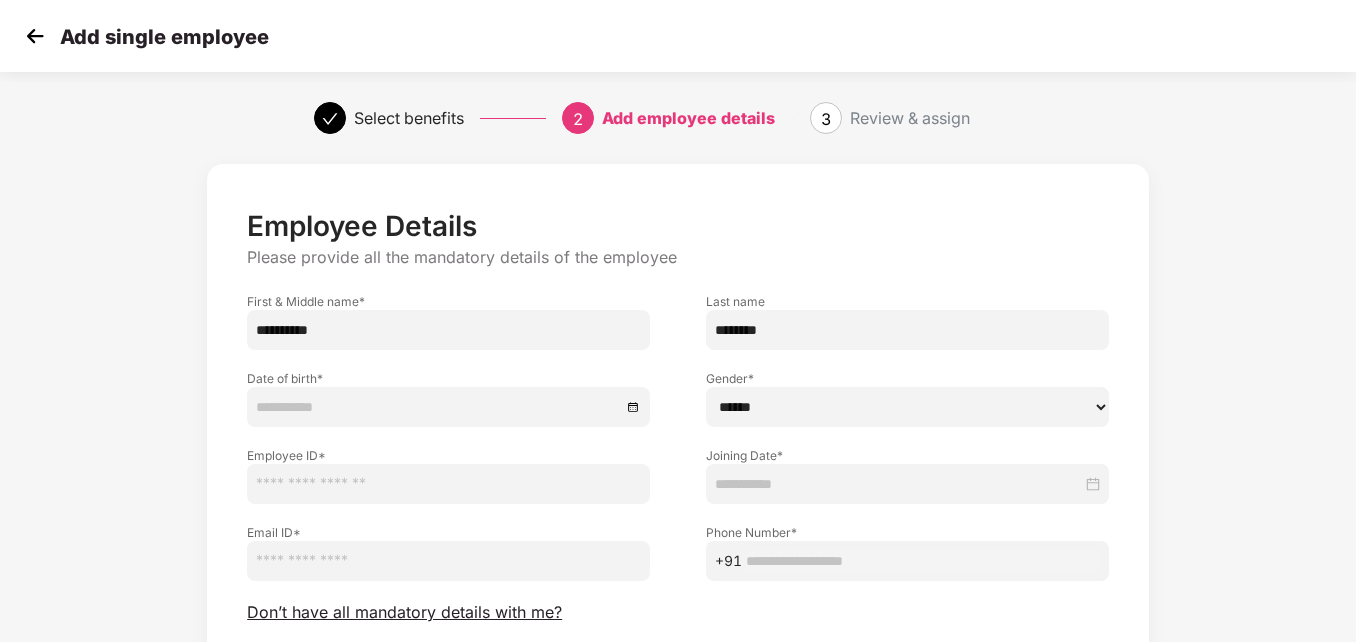 type on "********" 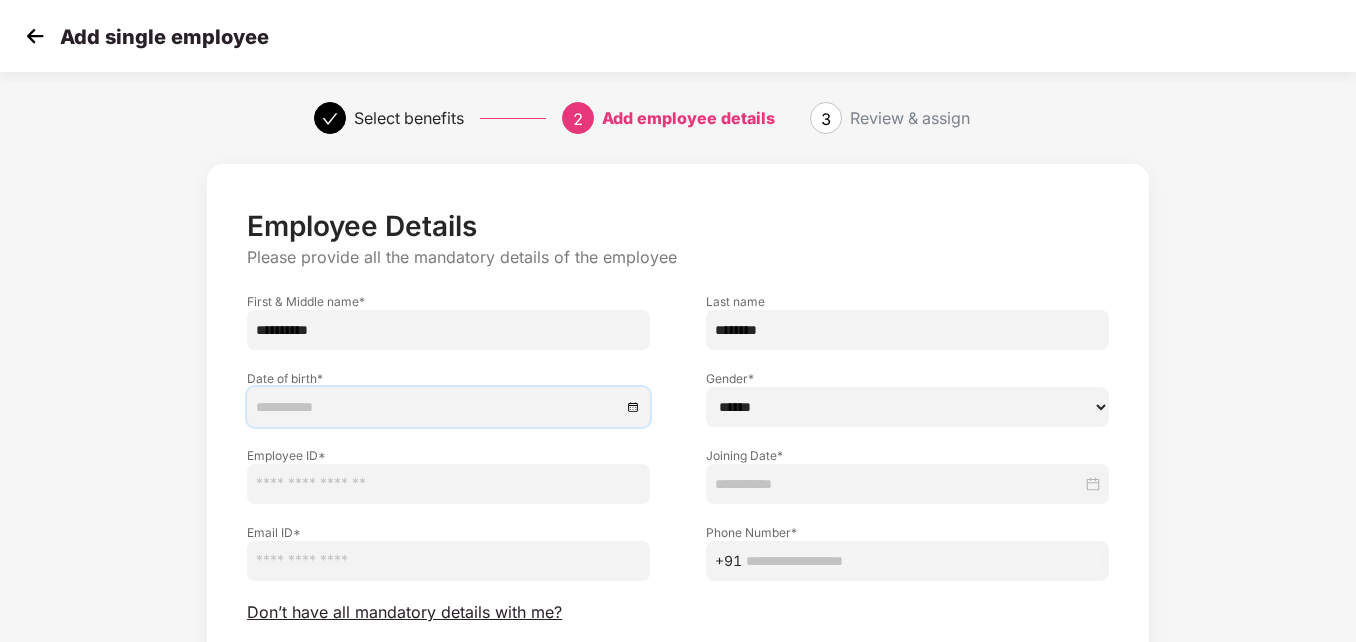 click at bounding box center (438, 407) 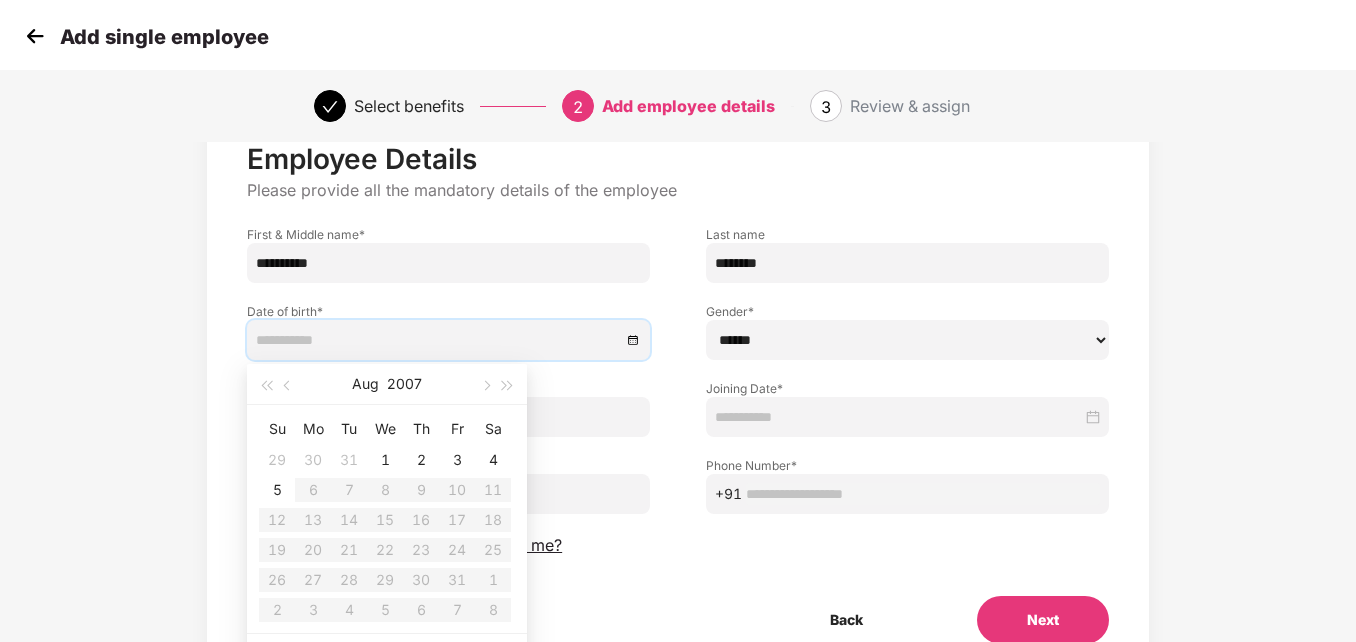 scroll, scrollTop: 159, scrollLeft: 0, axis: vertical 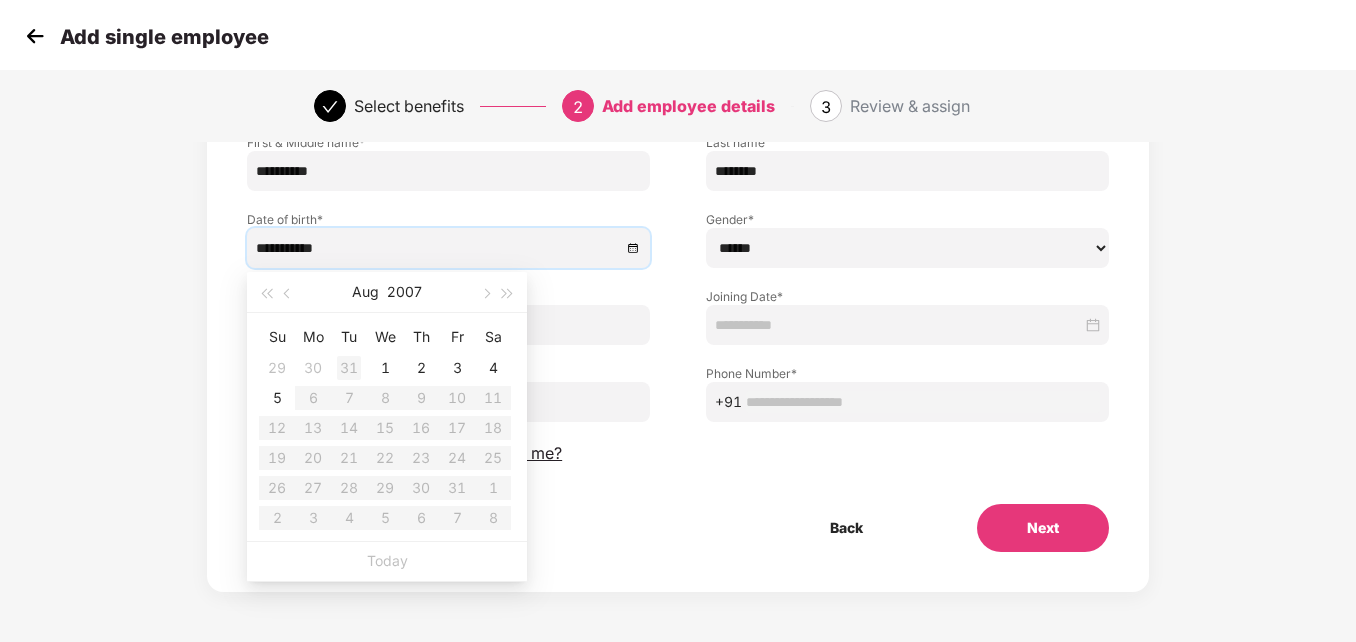 type on "**********" 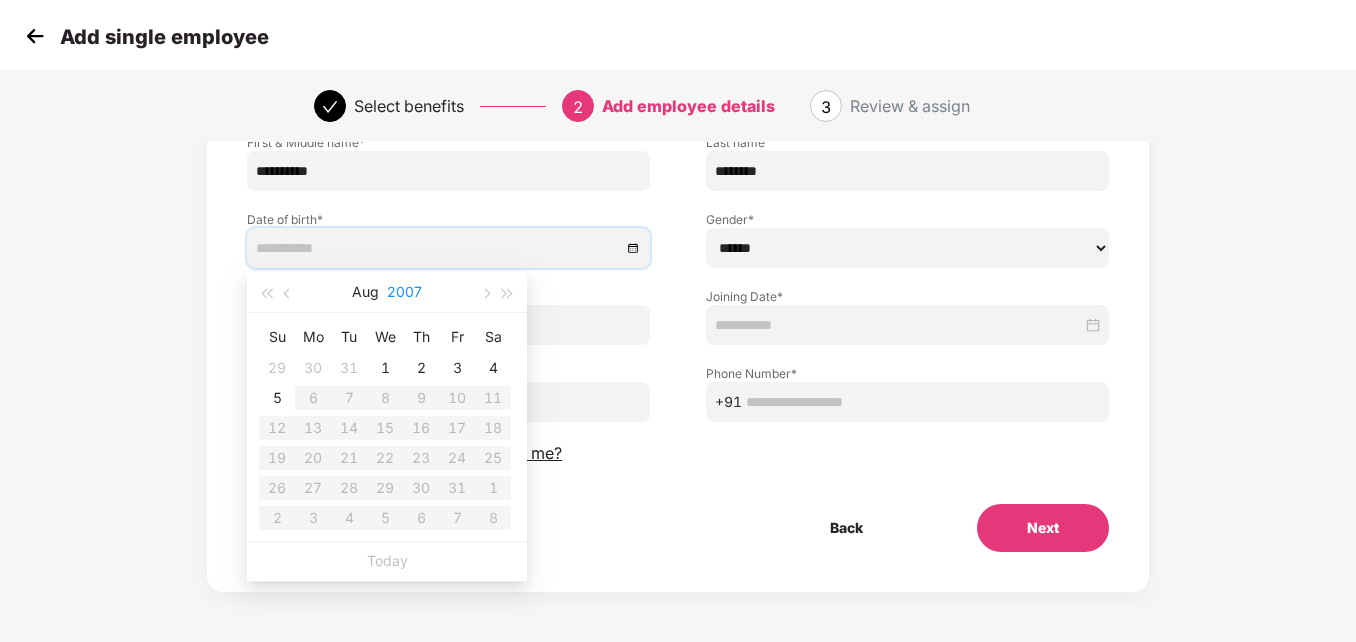 click on "2007" at bounding box center (404, 292) 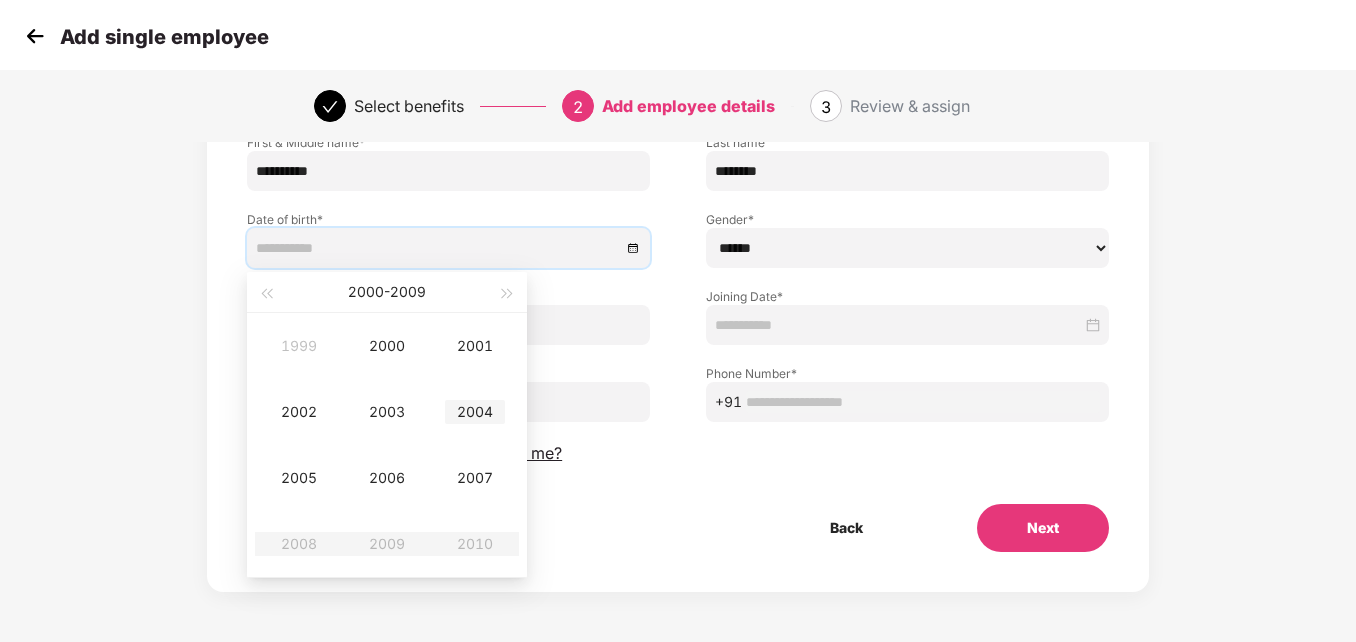 type on "**********" 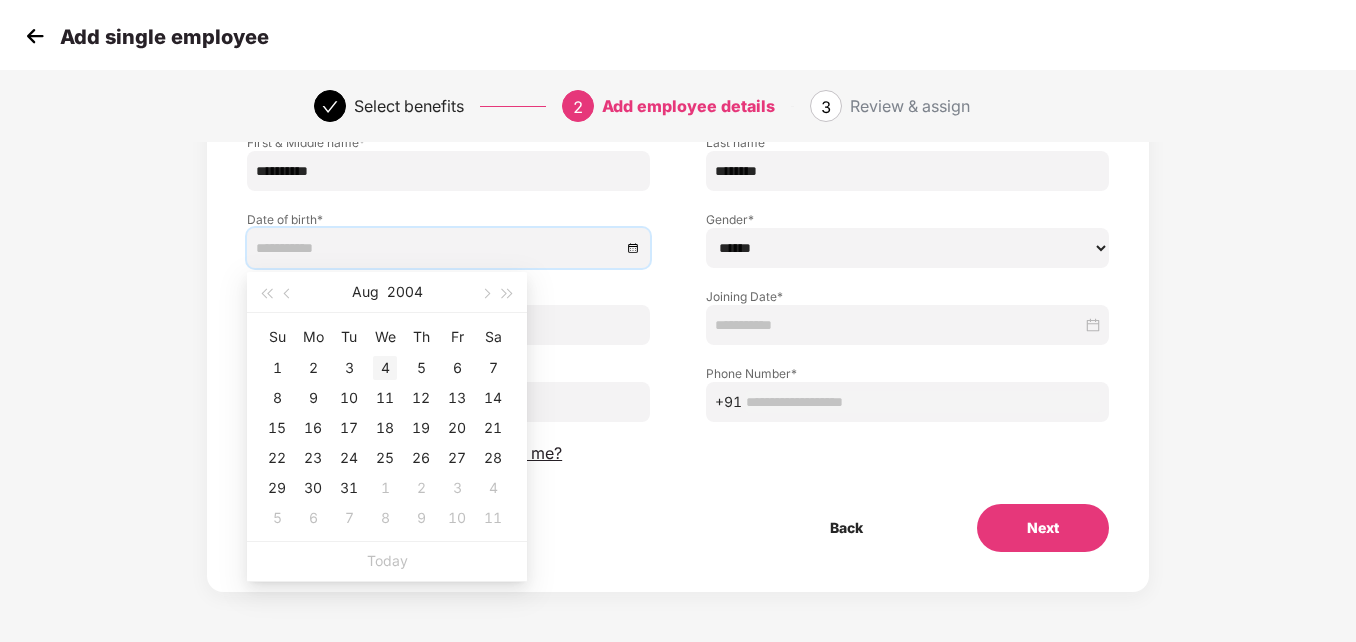 type on "**********" 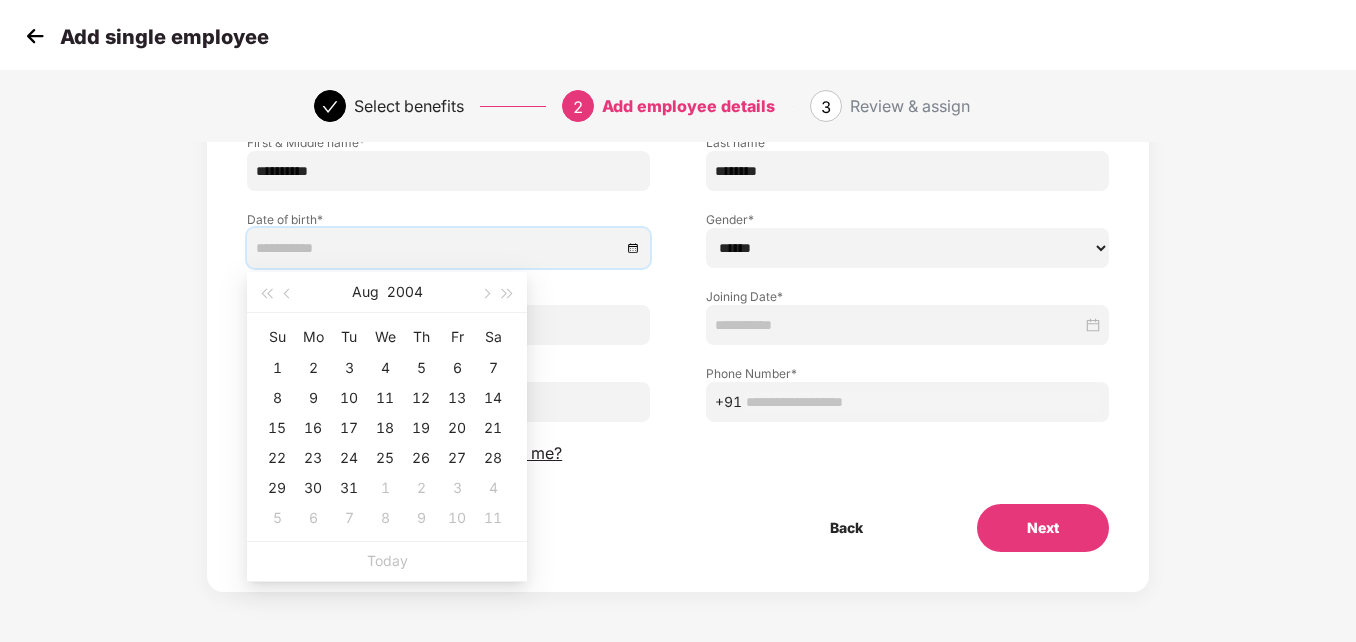 type on "**********" 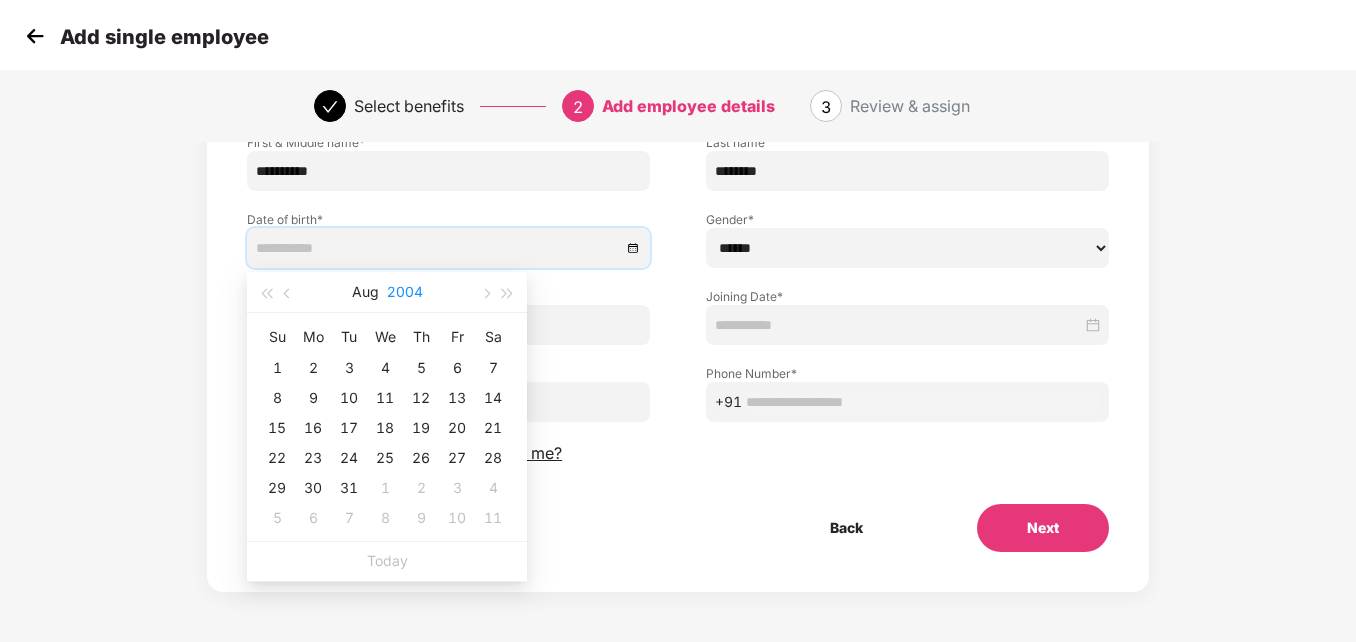 click on "2004" at bounding box center (405, 292) 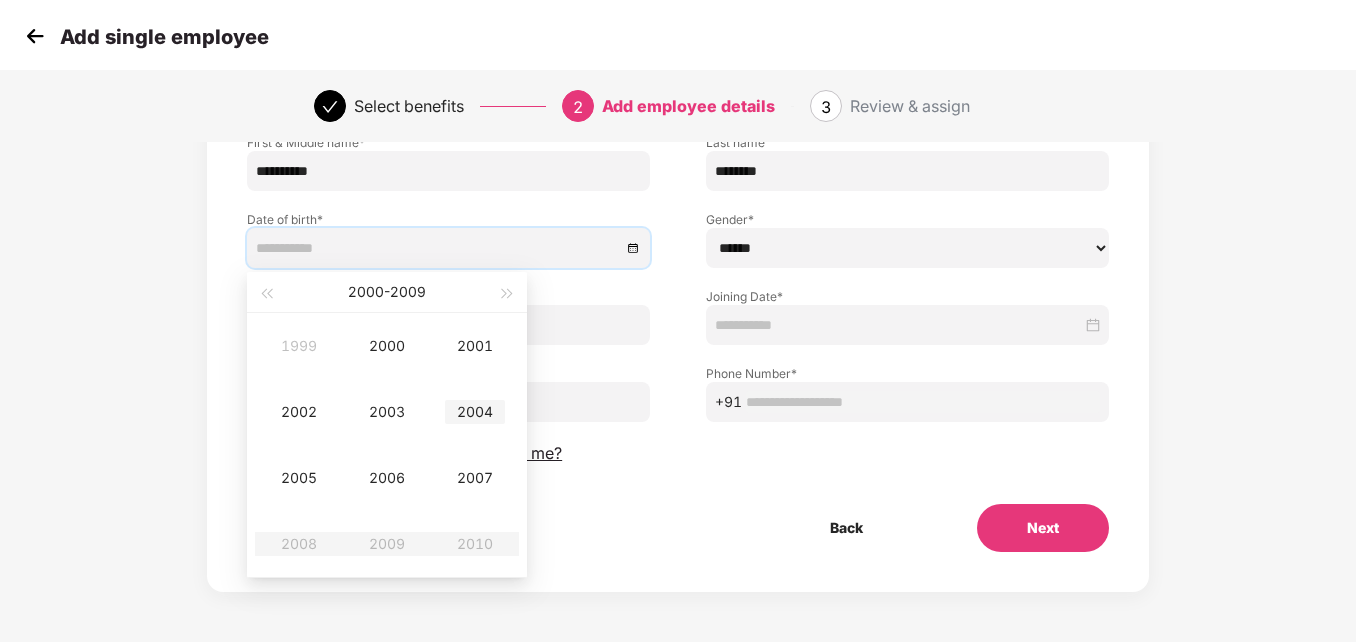 type on "**********" 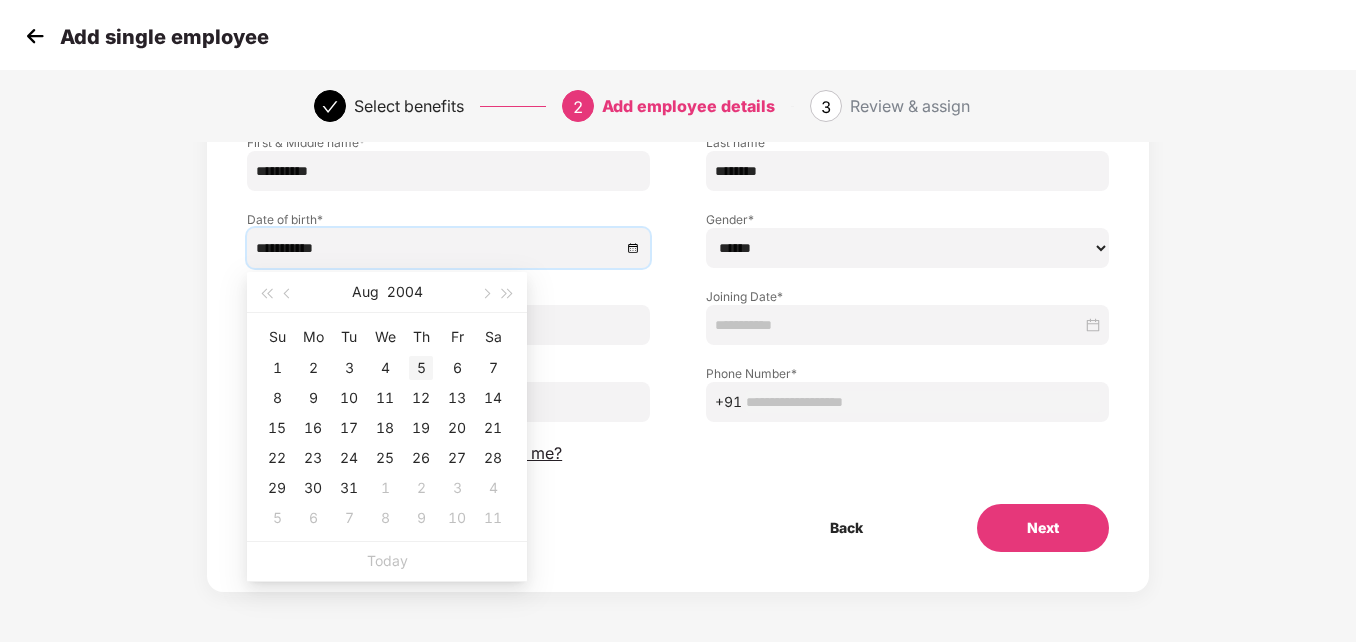type on "**********" 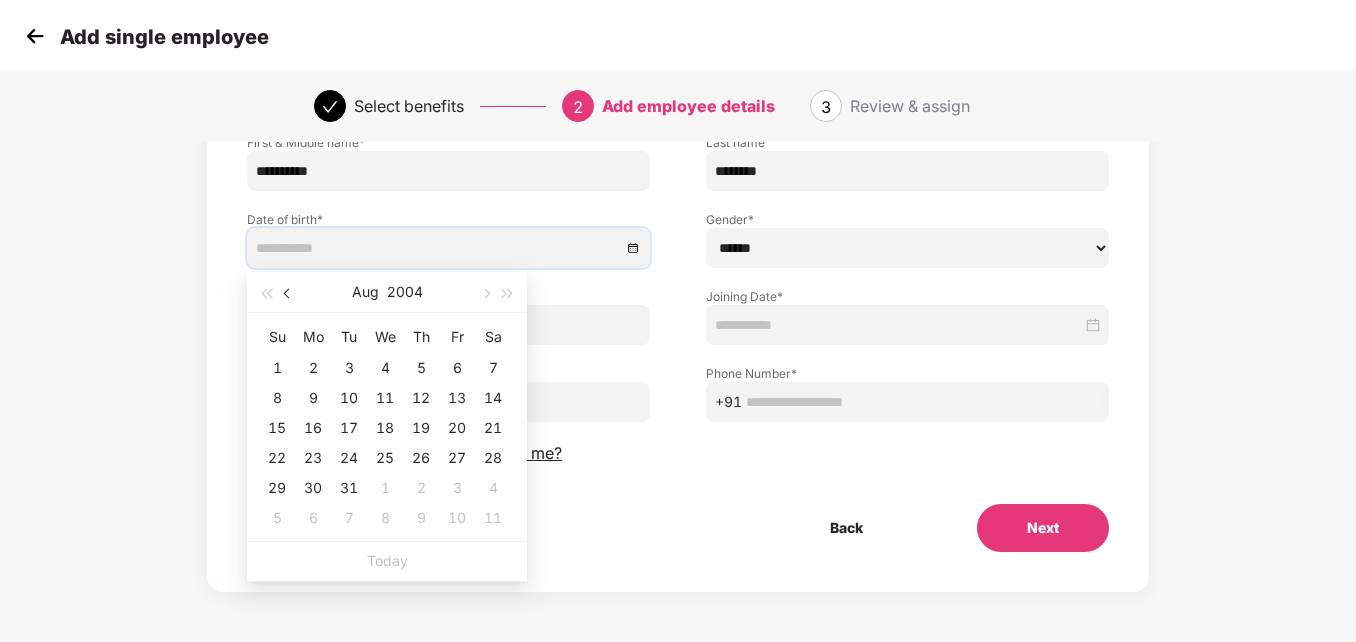 click at bounding box center [289, 294] 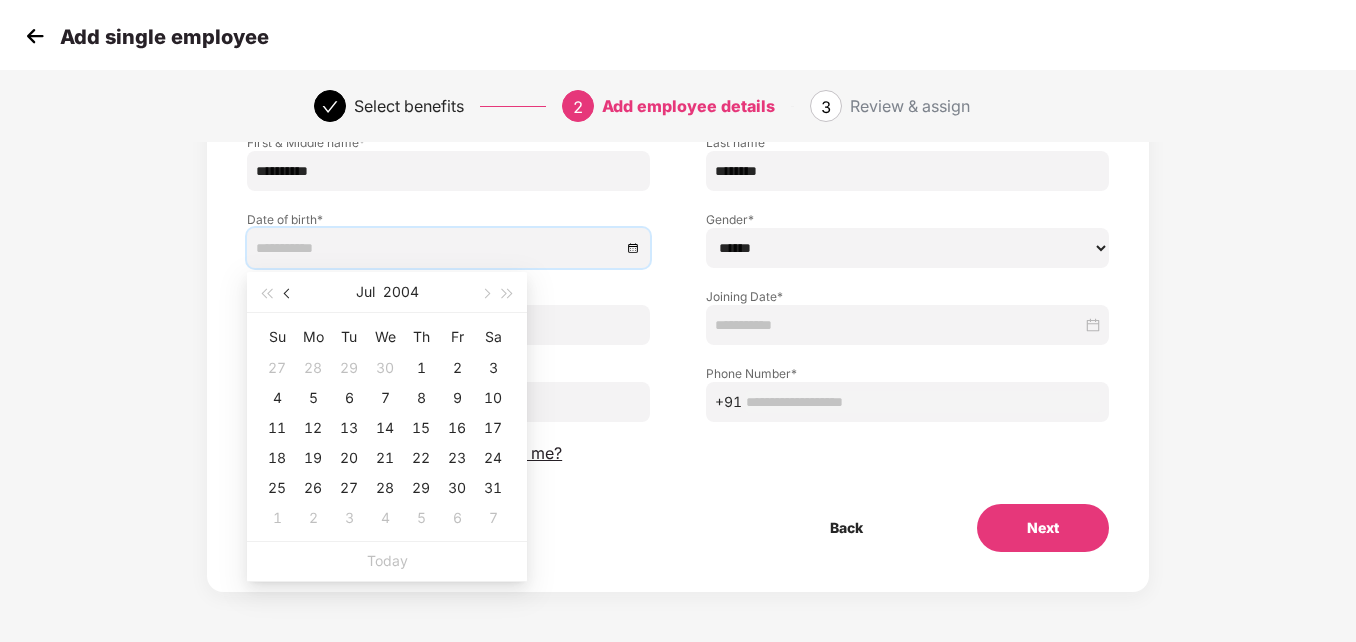click at bounding box center (289, 294) 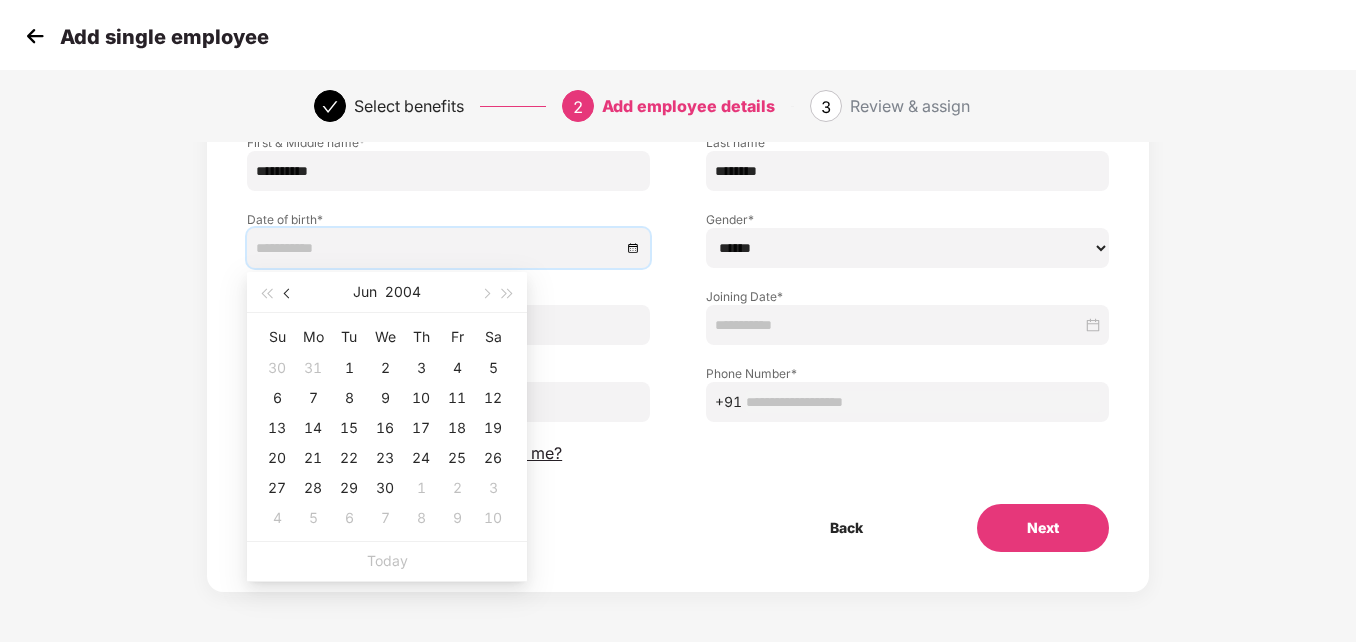click at bounding box center (289, 294) 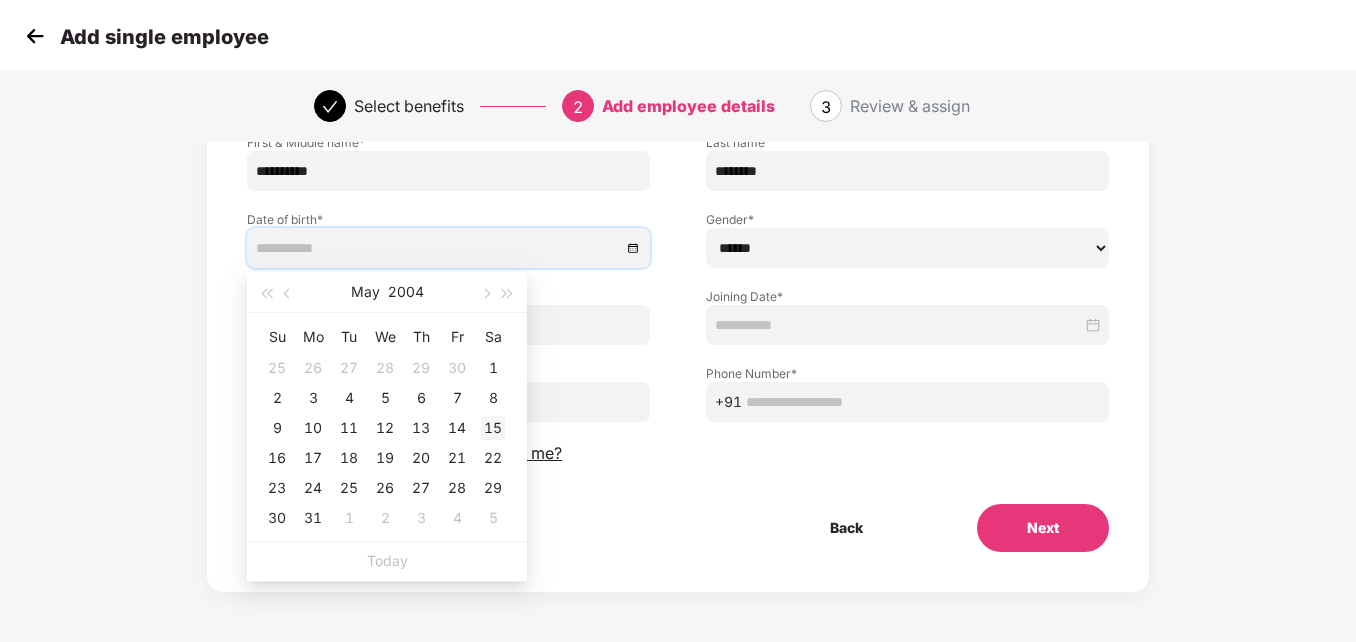 type on "**********" 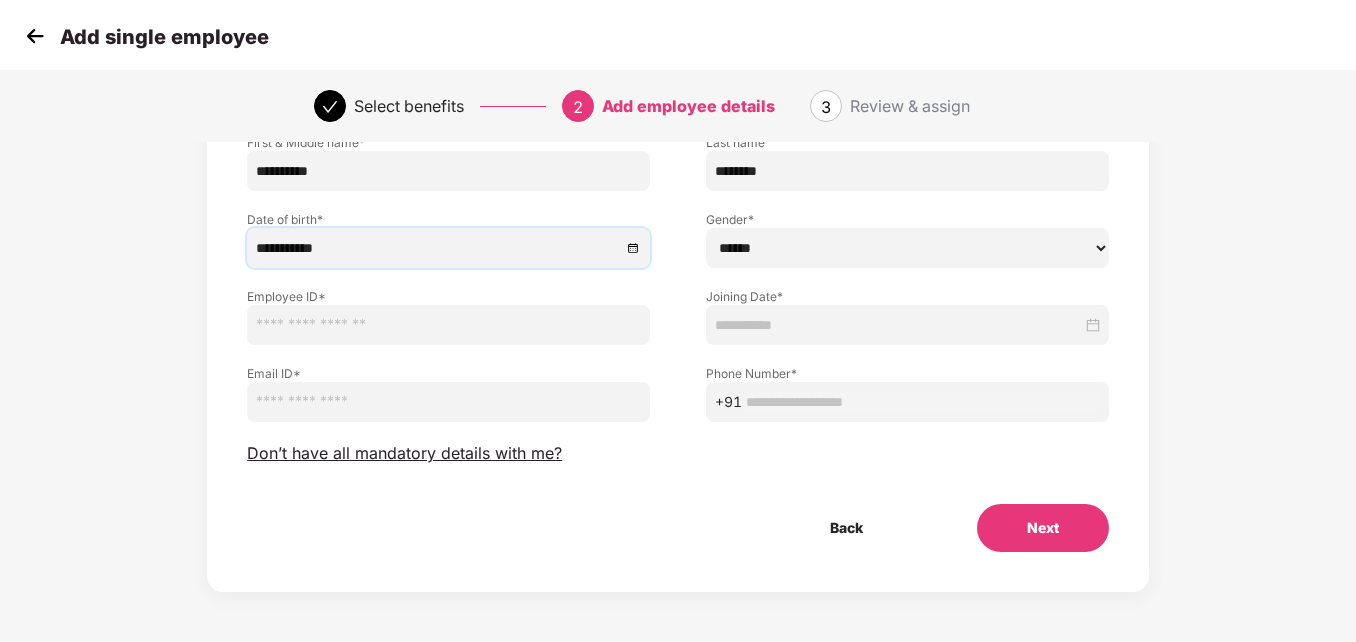click at bounding box center (448, 325) 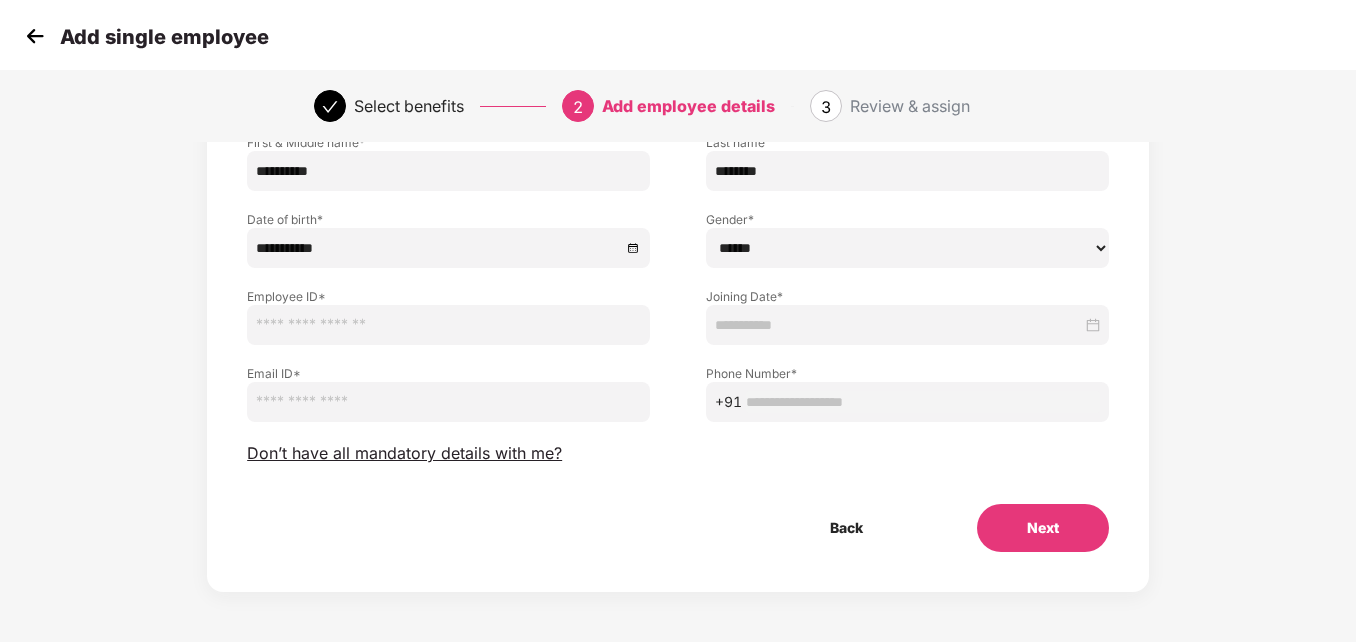 click at bounding box center (448, 325) 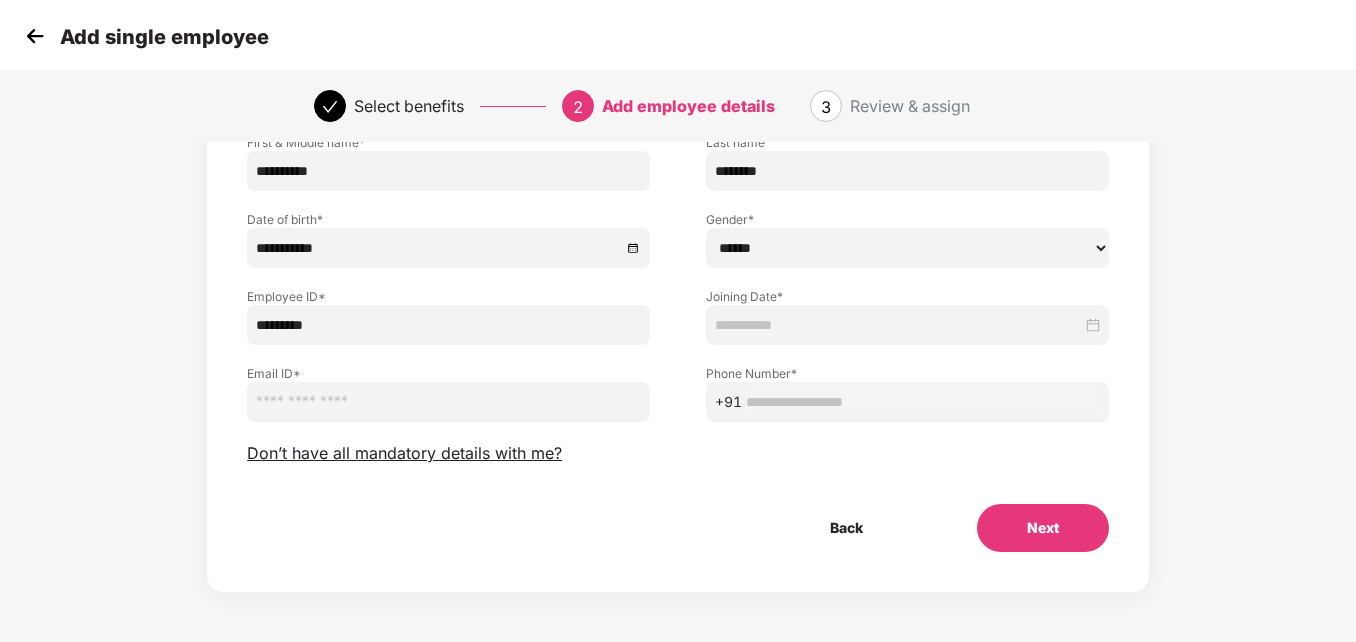type on "*********" 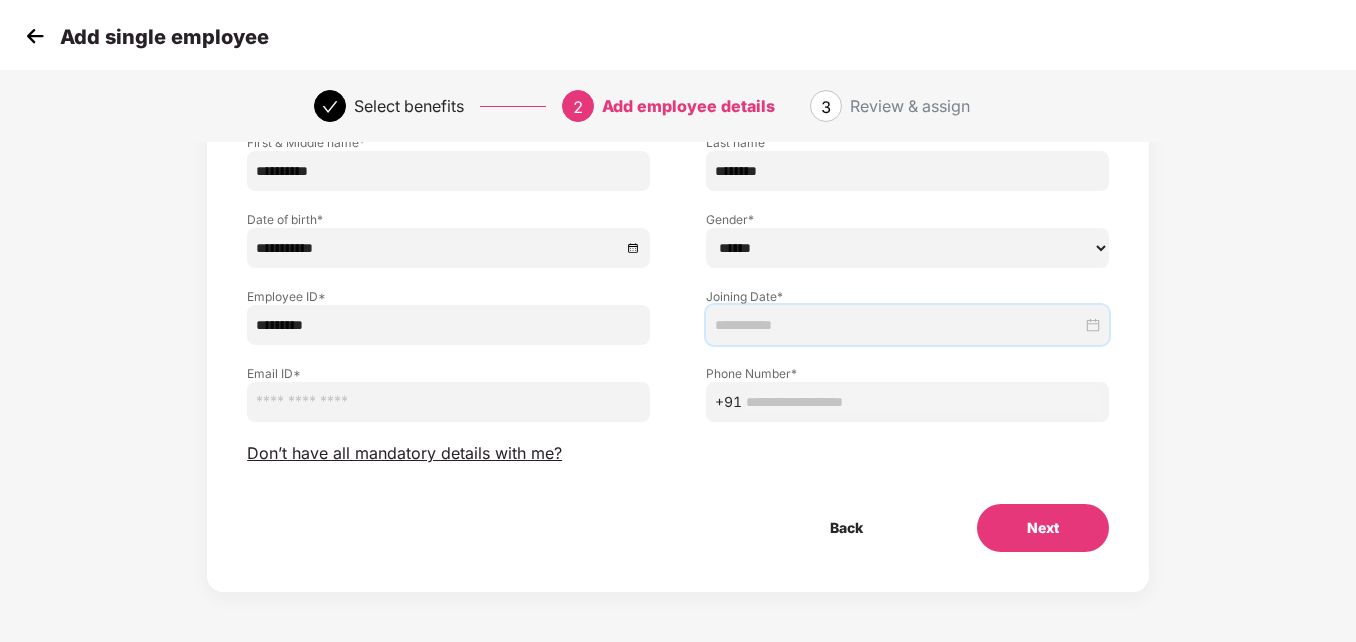 click at bounding box center [448, 402] 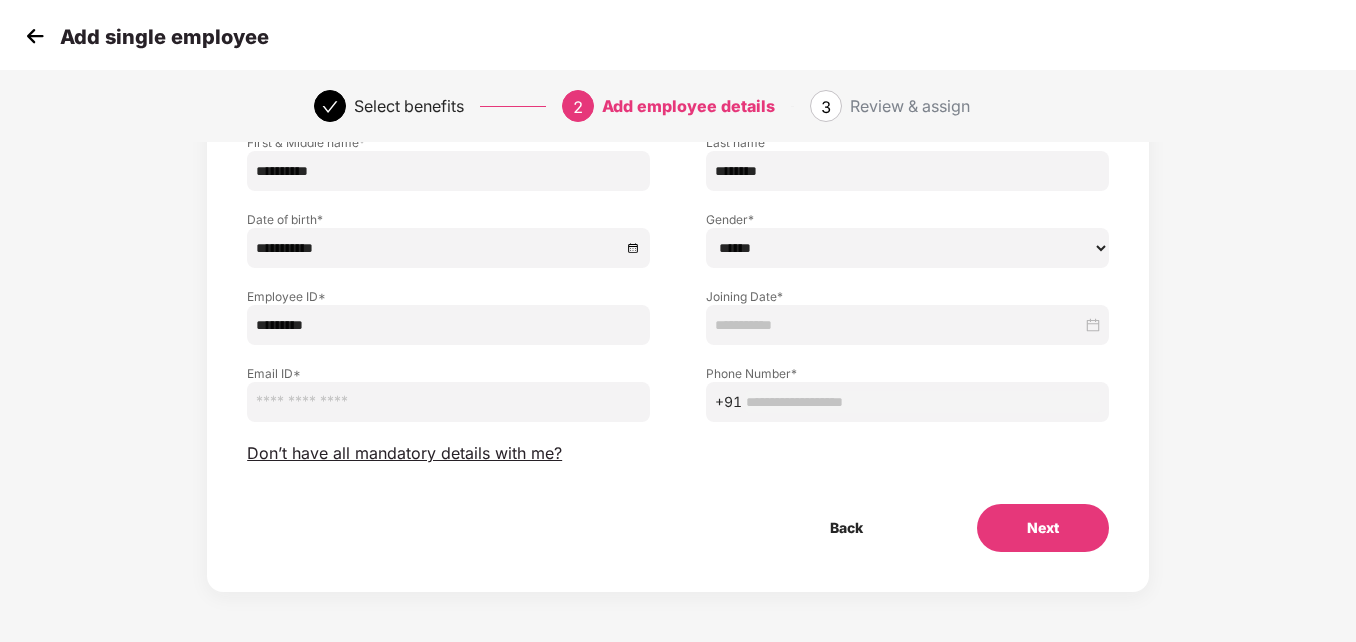 paste on "**********" 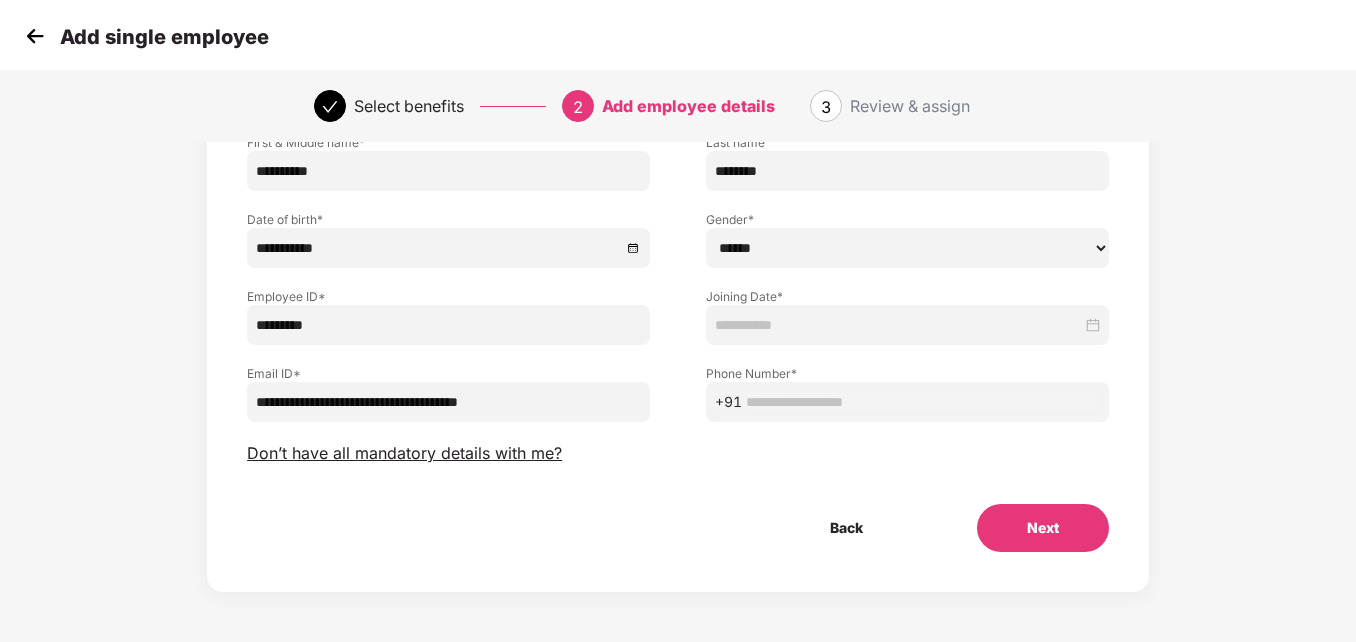 type on "**********" 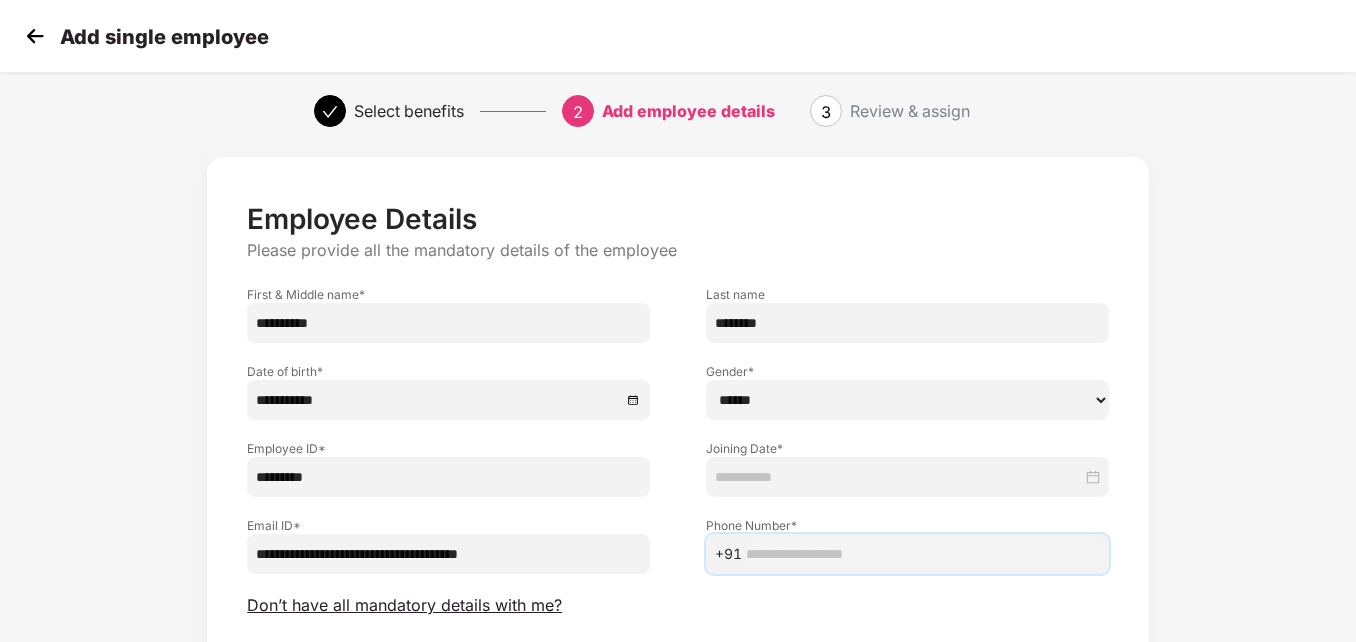 scroll, scrollTop: 0, scrollLeft: 0, axis: both 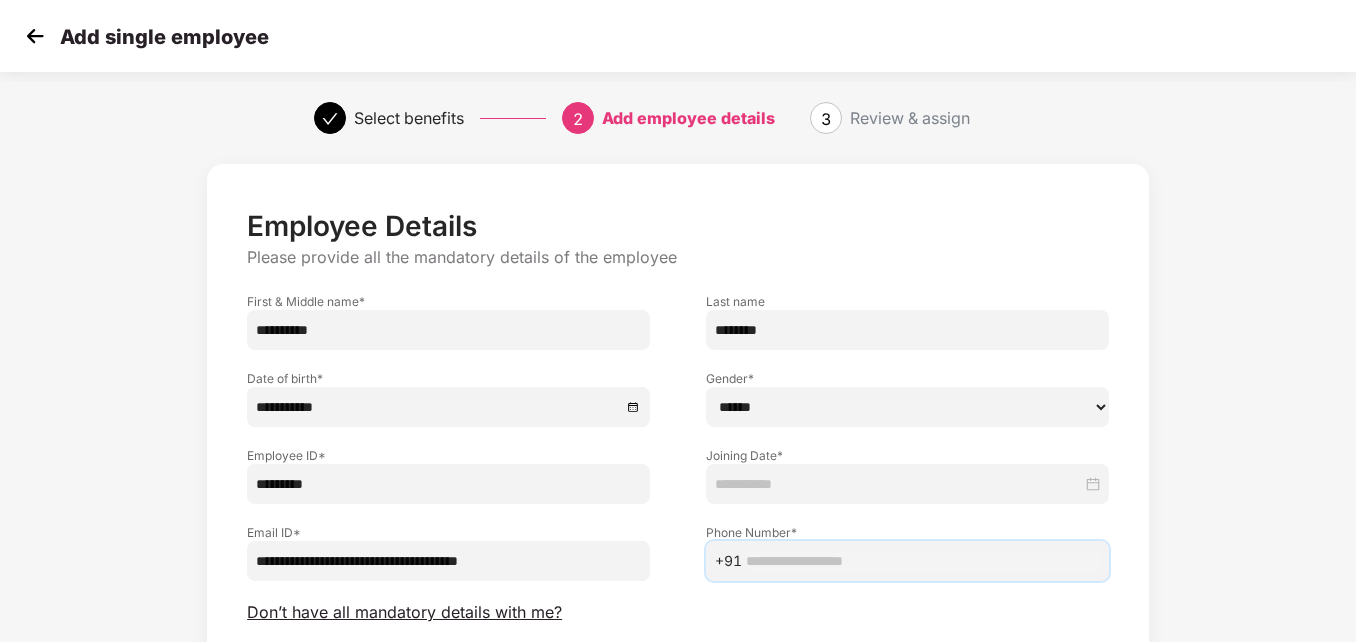 click on "****** **** ******" at bounding box center [907, 407] 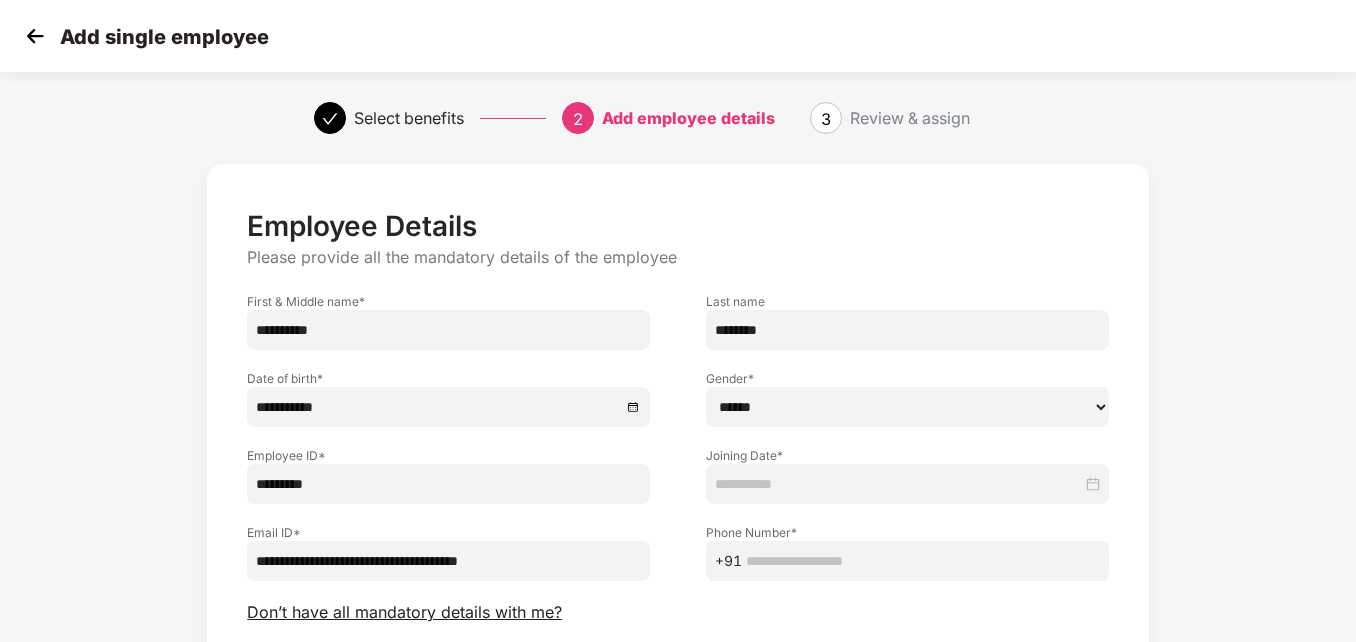 select on "****" 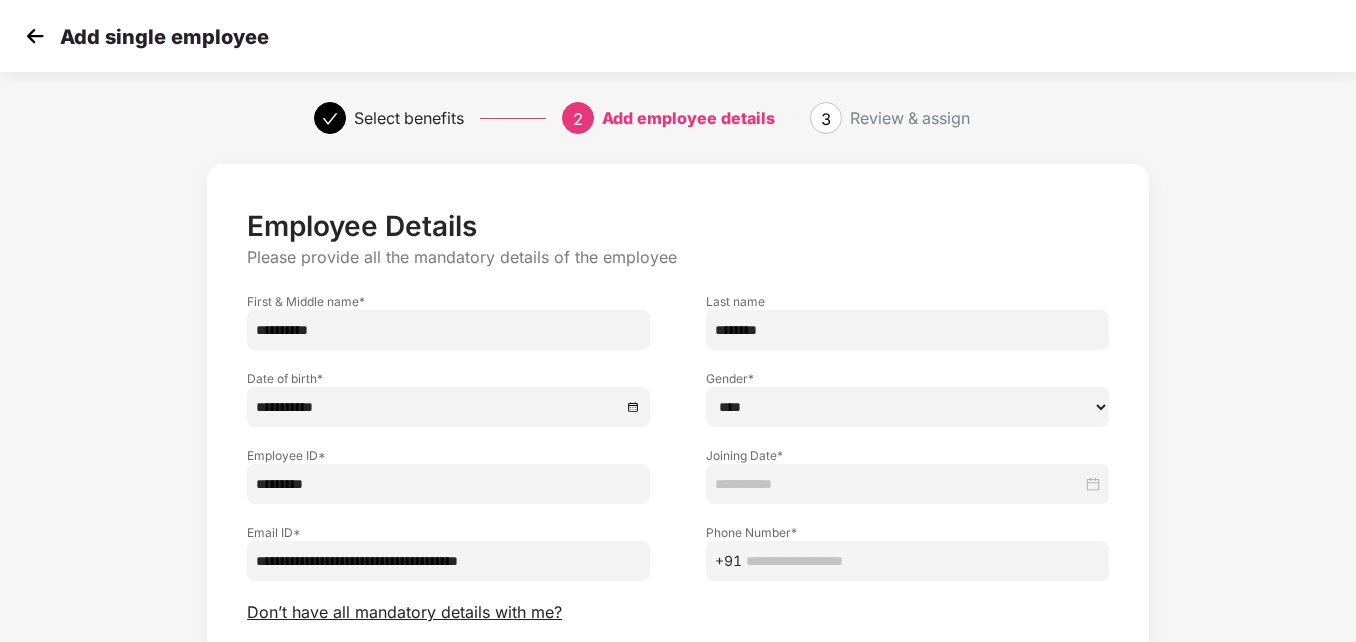 click on "****** **** ******" at bounding box center [907, 407] 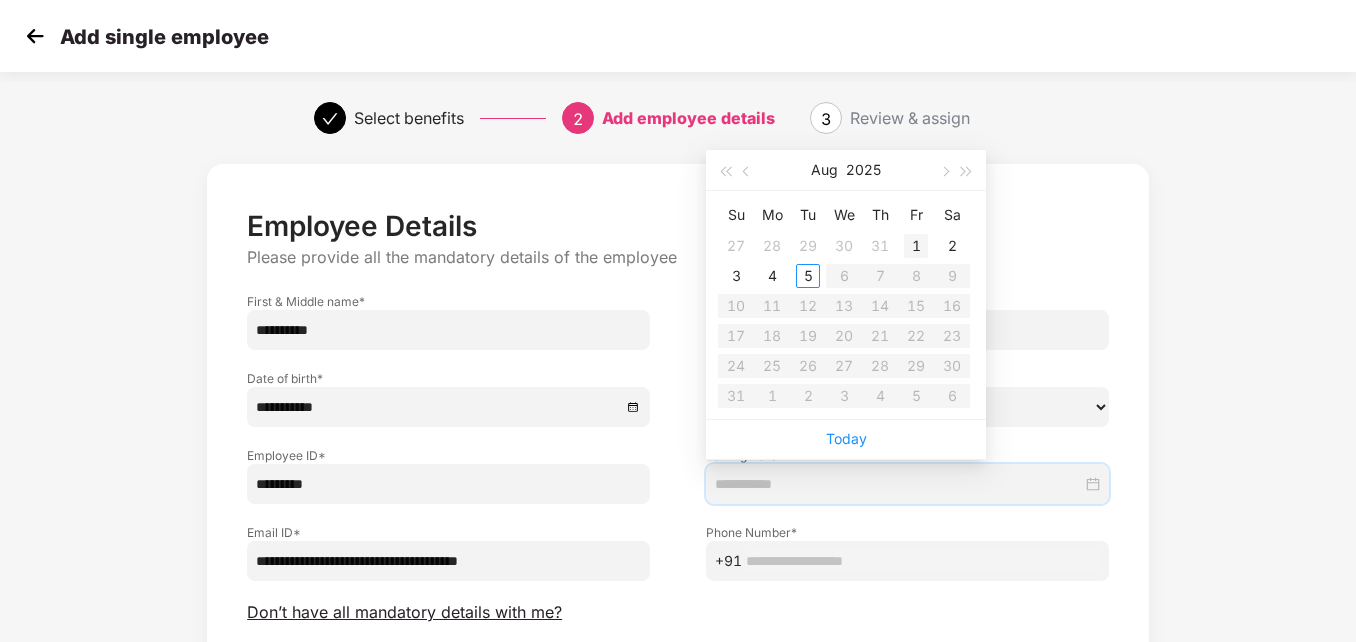 type on "**********" 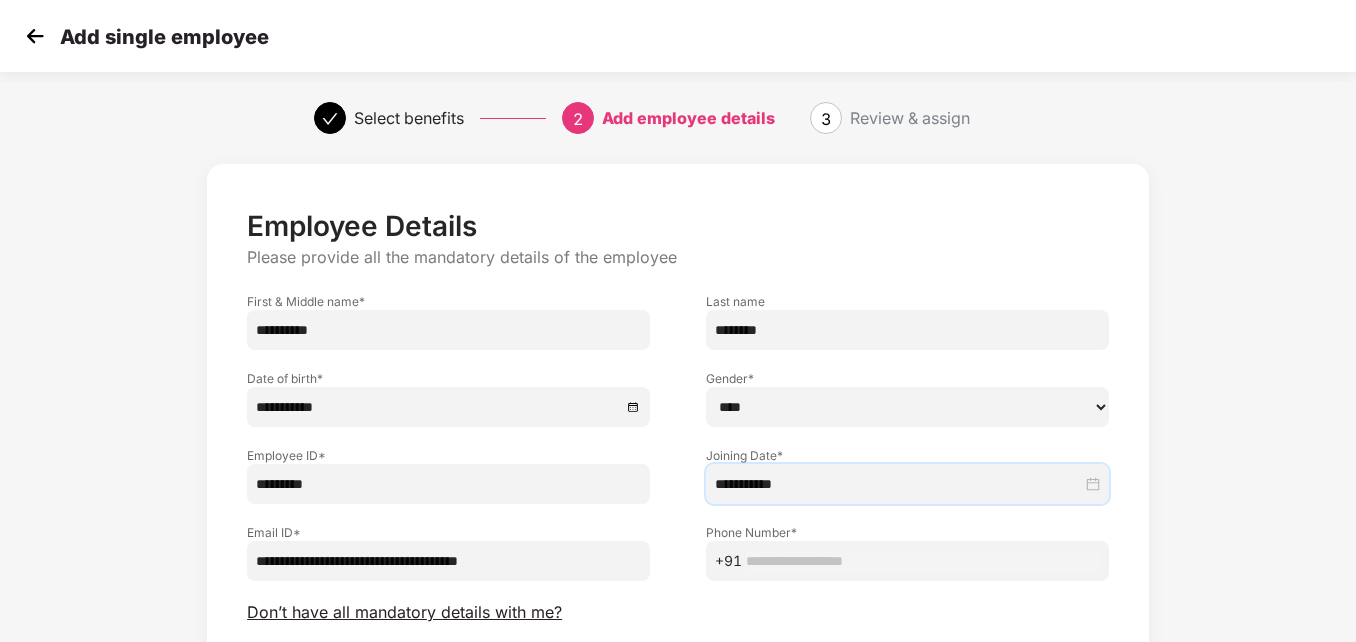click on "+91" at bounding box center (907, 561) 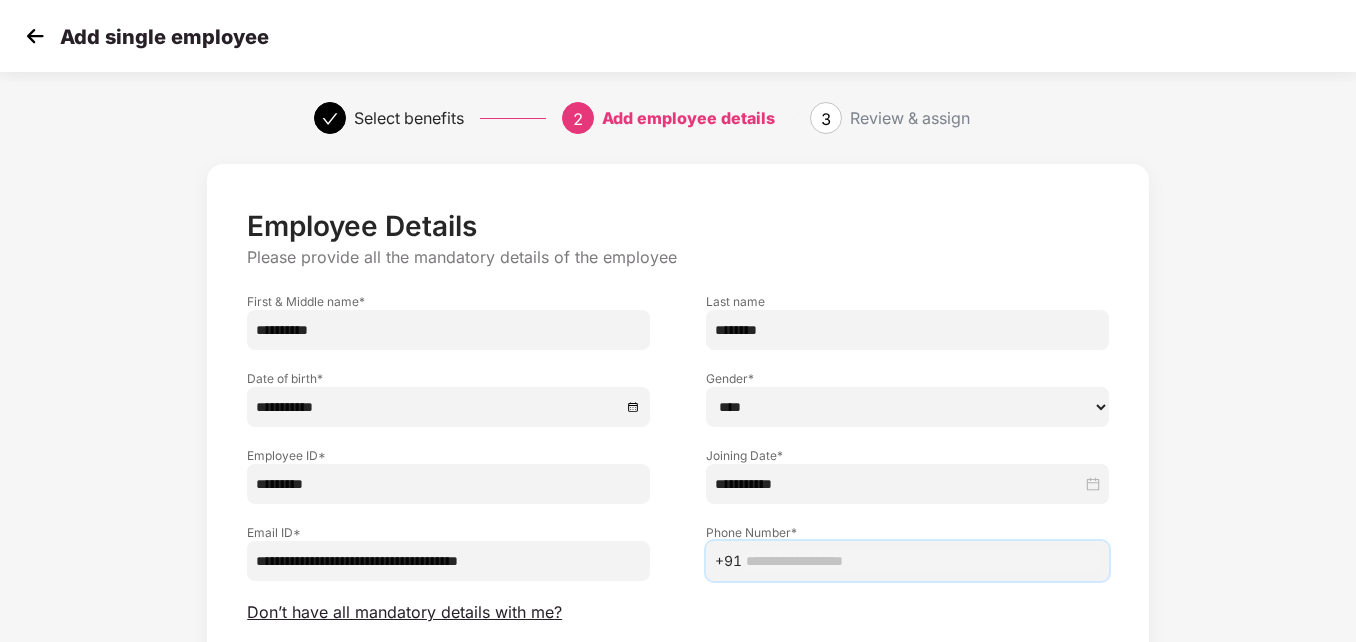 paste on "**********" 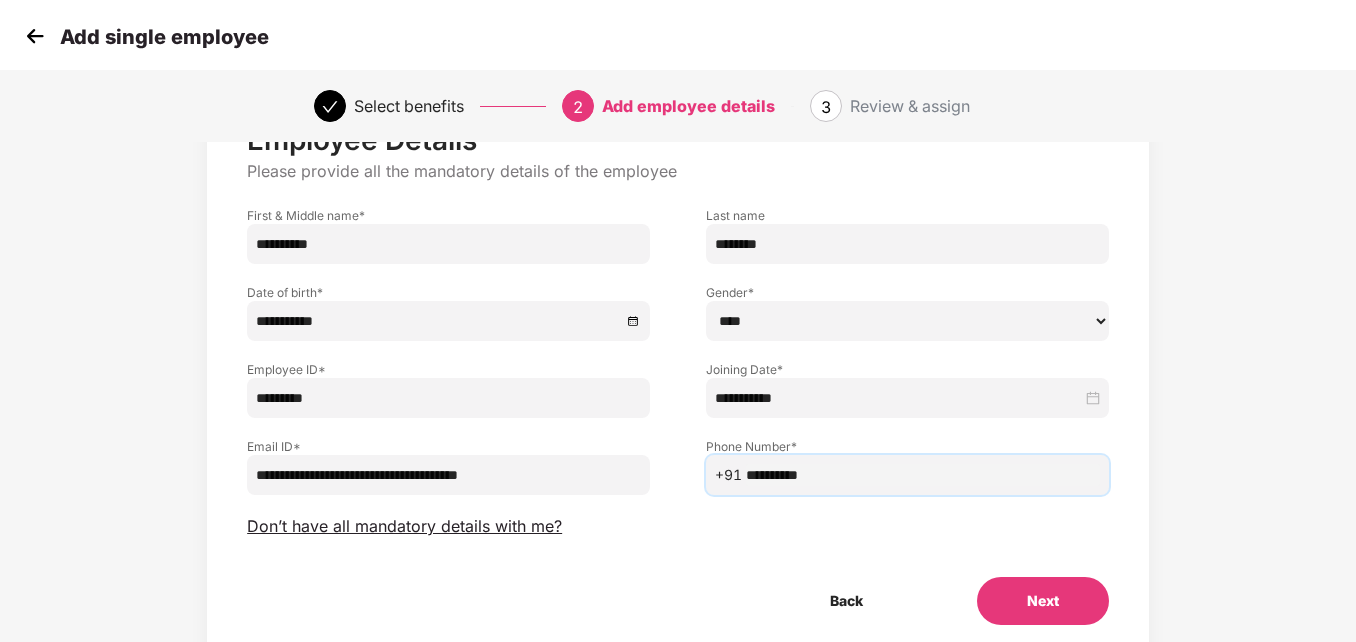 scroll, scrollTop: 159, scrollLeft: 0, axis: vertical 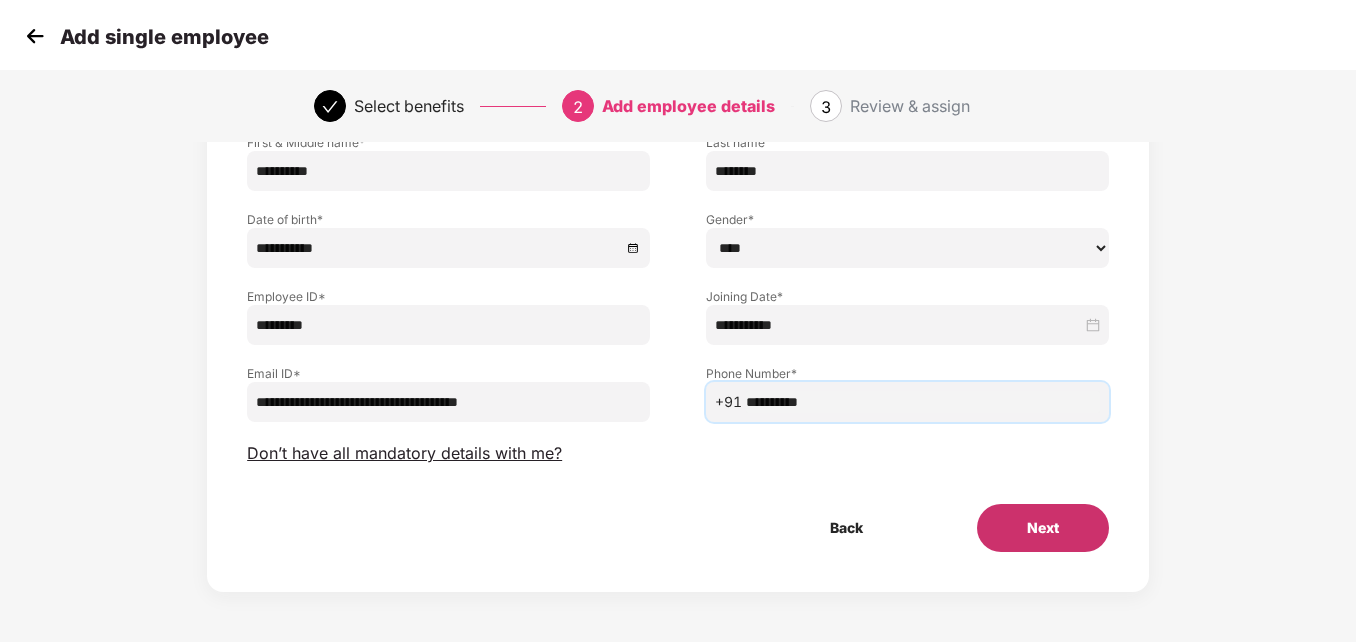 type on "**********" 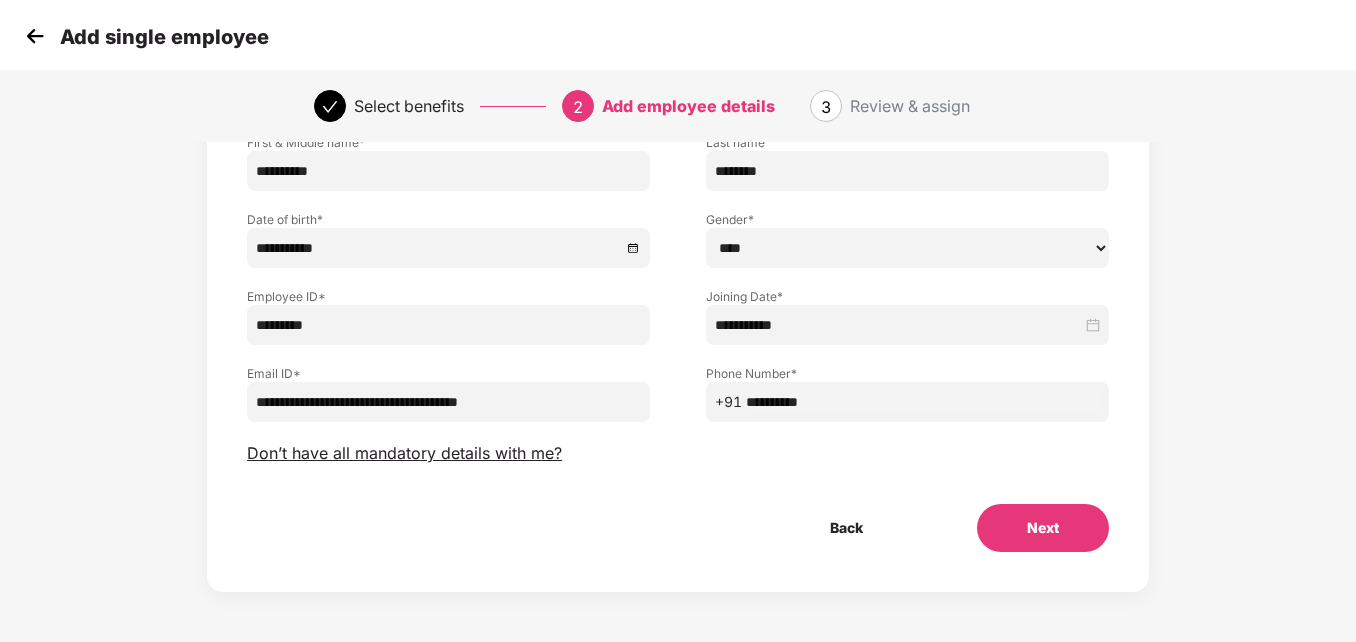 click on "Next" at bounding box center [1043, 528] 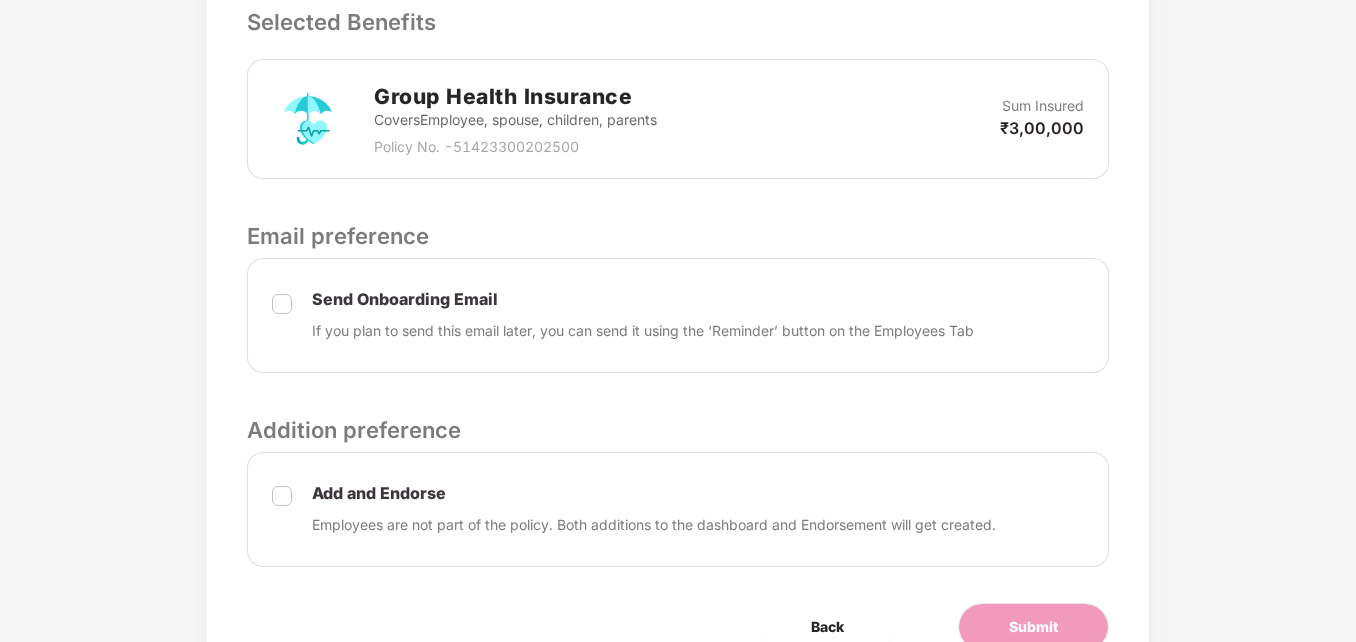 scroll, scrollTop: 799, scrollLeft: 0, axis: vertical 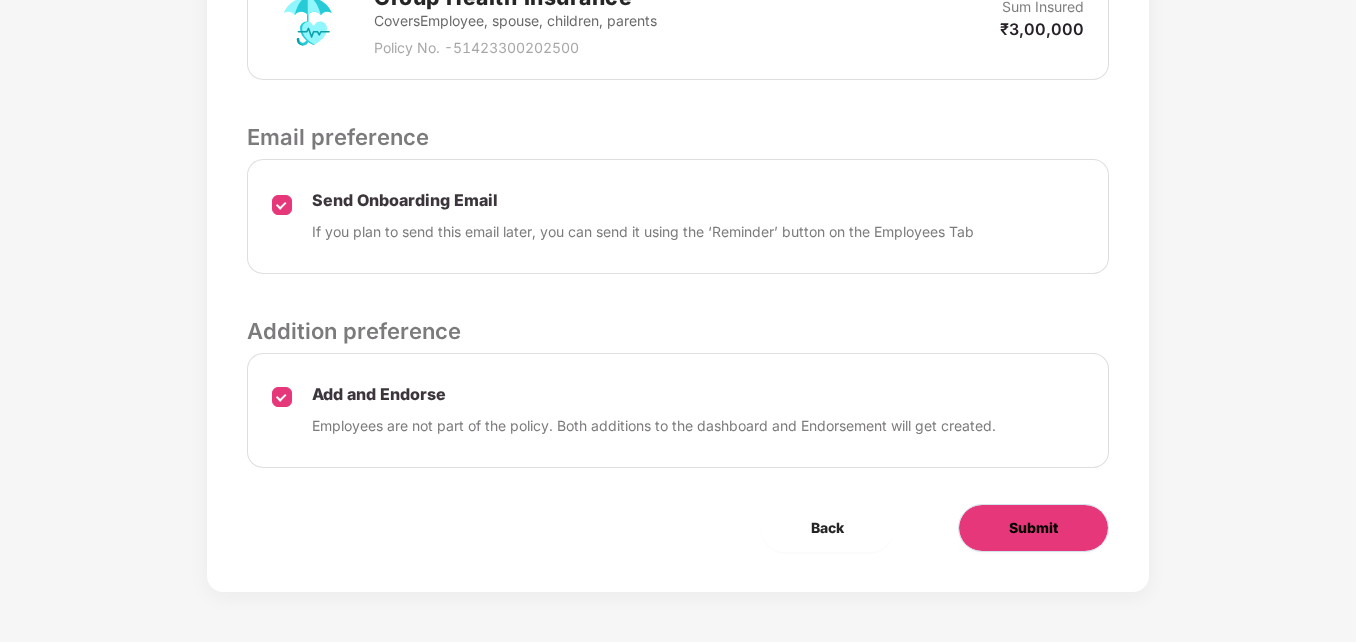 click on "Submit" at bounding box center (1033, 528) 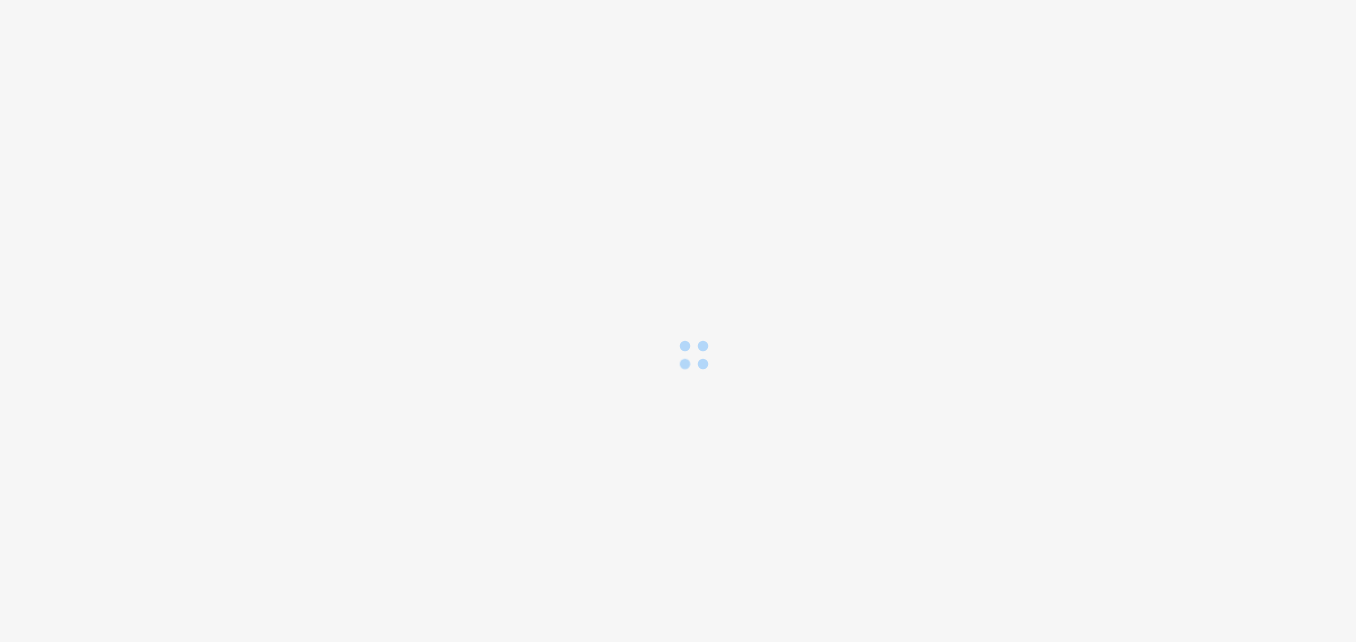 scroll, scrollTop: 0, scrollLeft: 0, axis: both 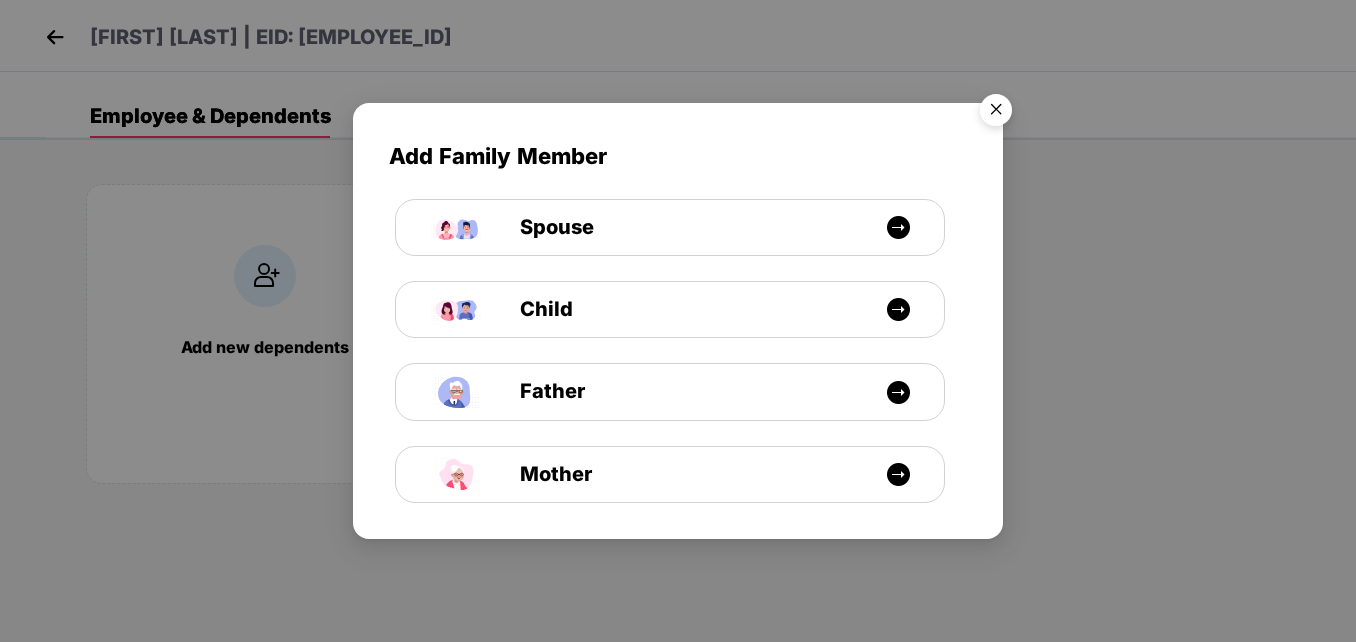 click at bounding box center (996, 113) 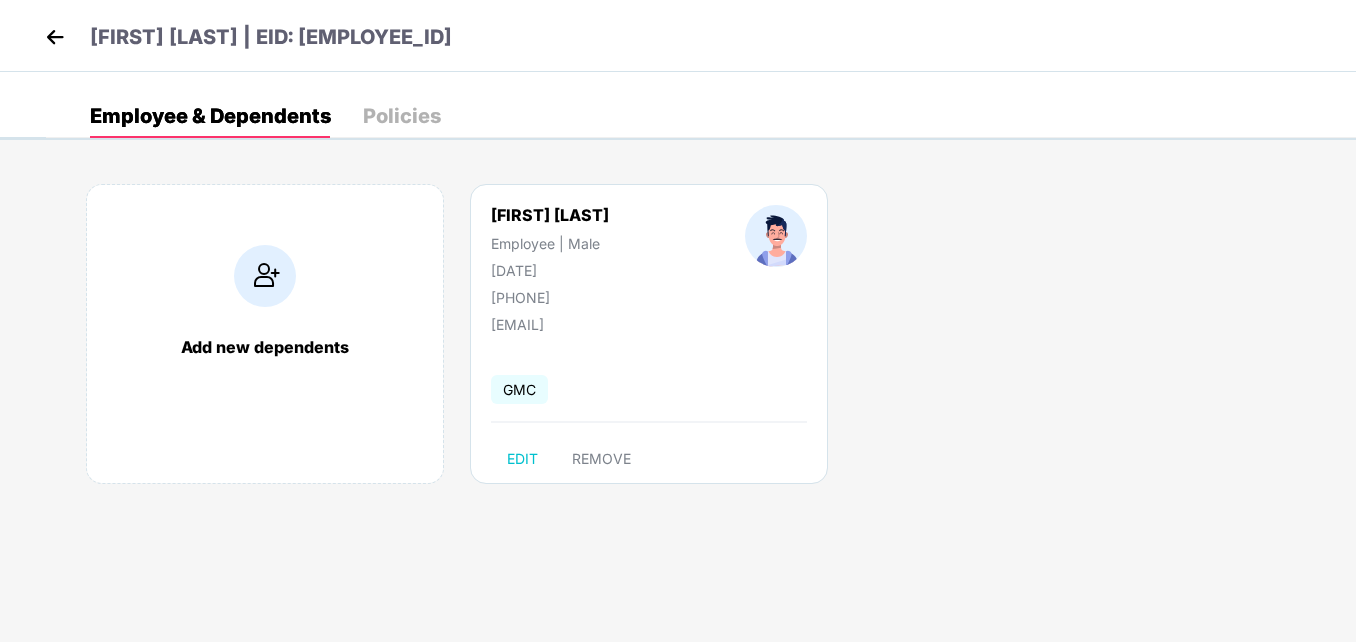 click at bounding box center (55, 37) 